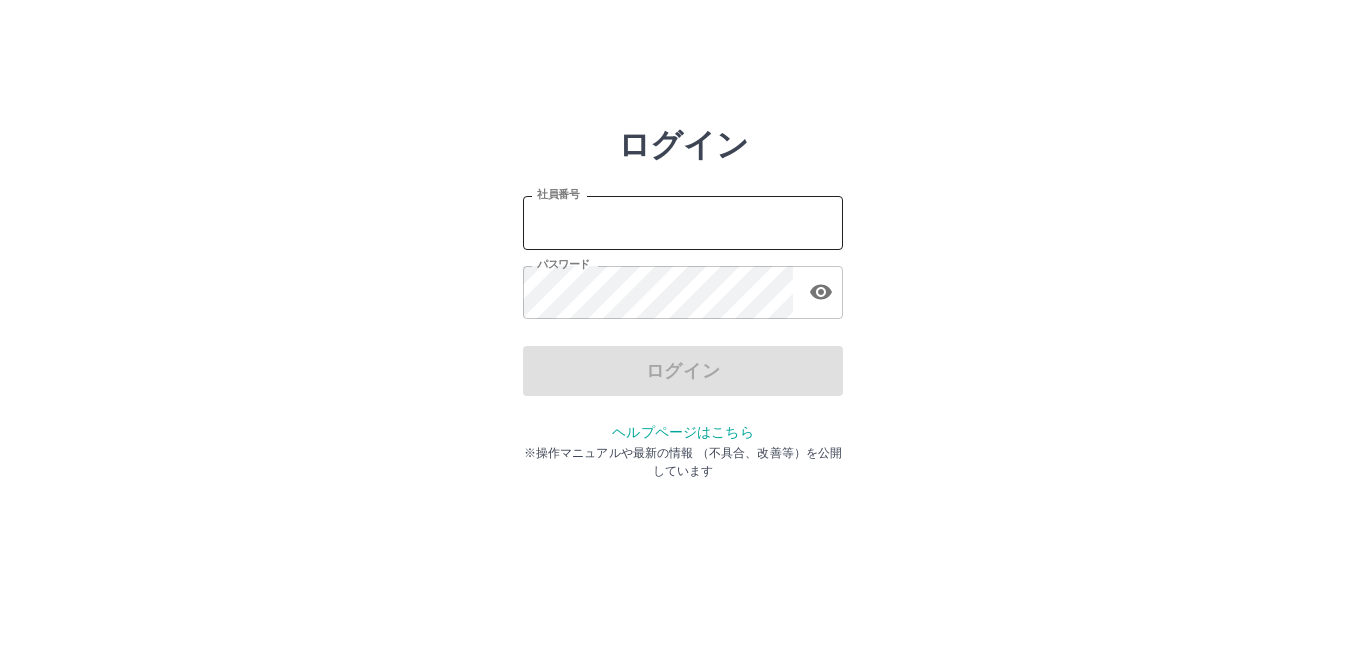 scroll, scrollTop: 0, scrollLeft: 0, axis: both 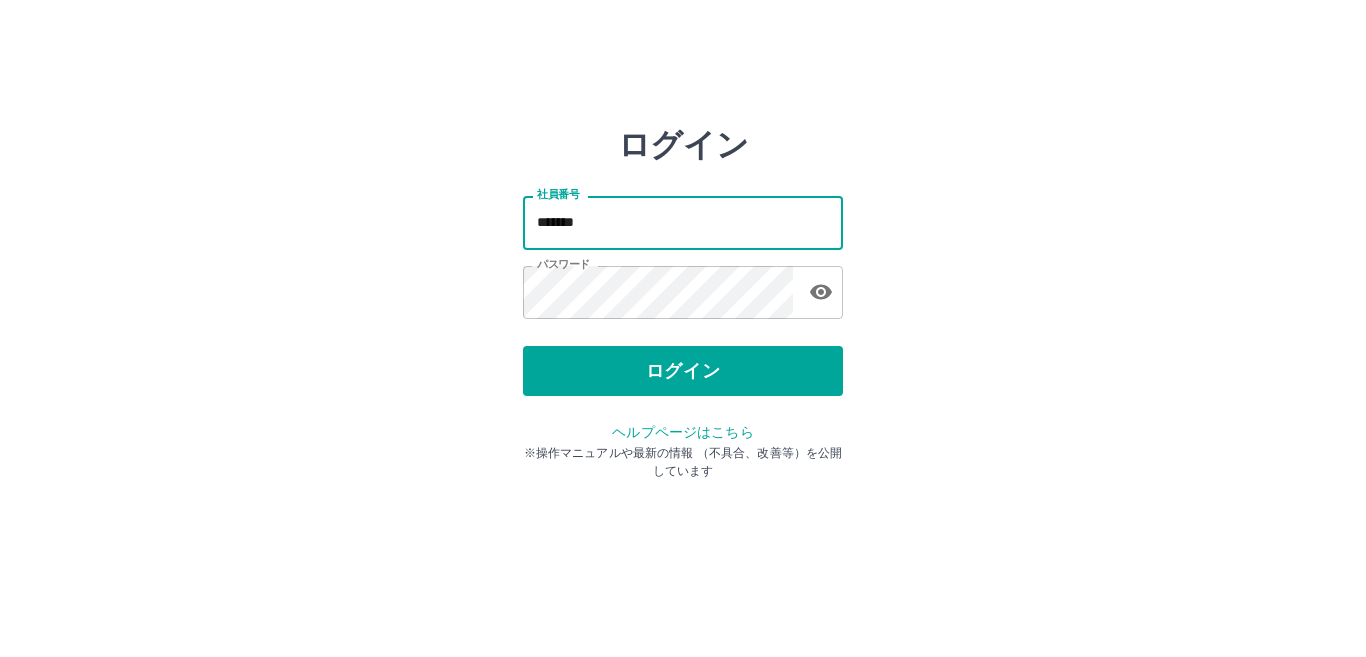 click on "*******" at bounding box center [683, 222] 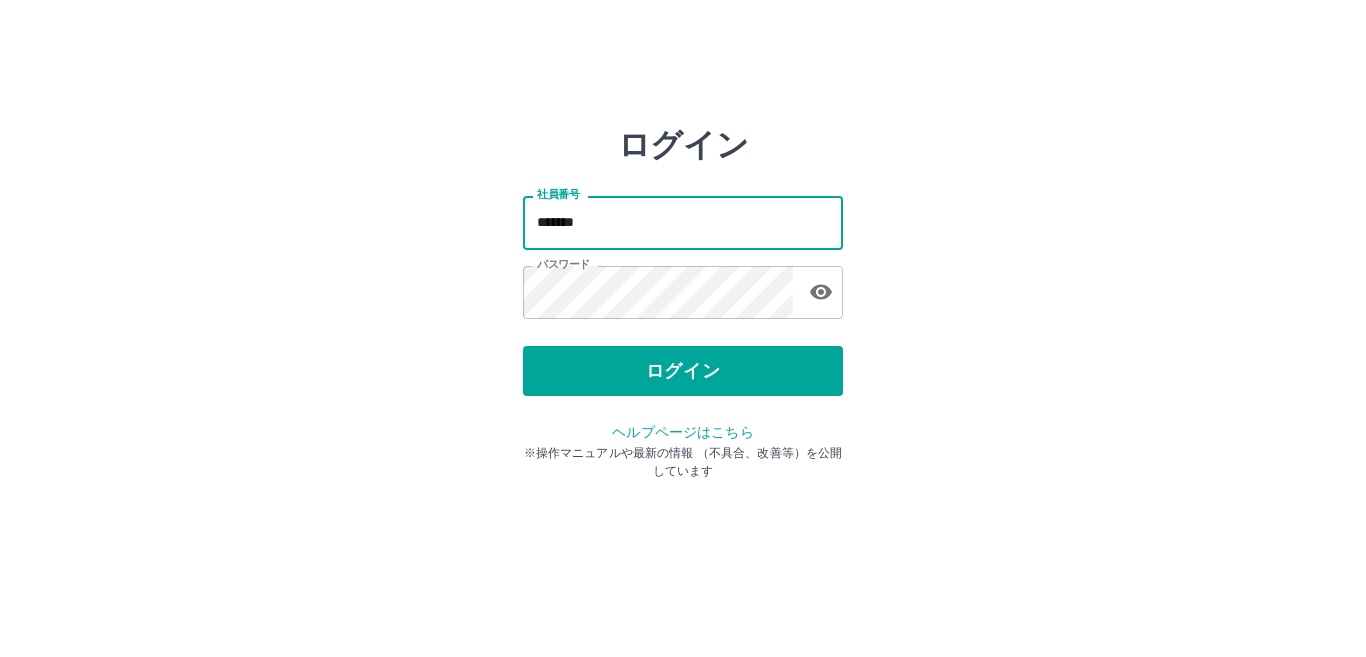 type on "*******" 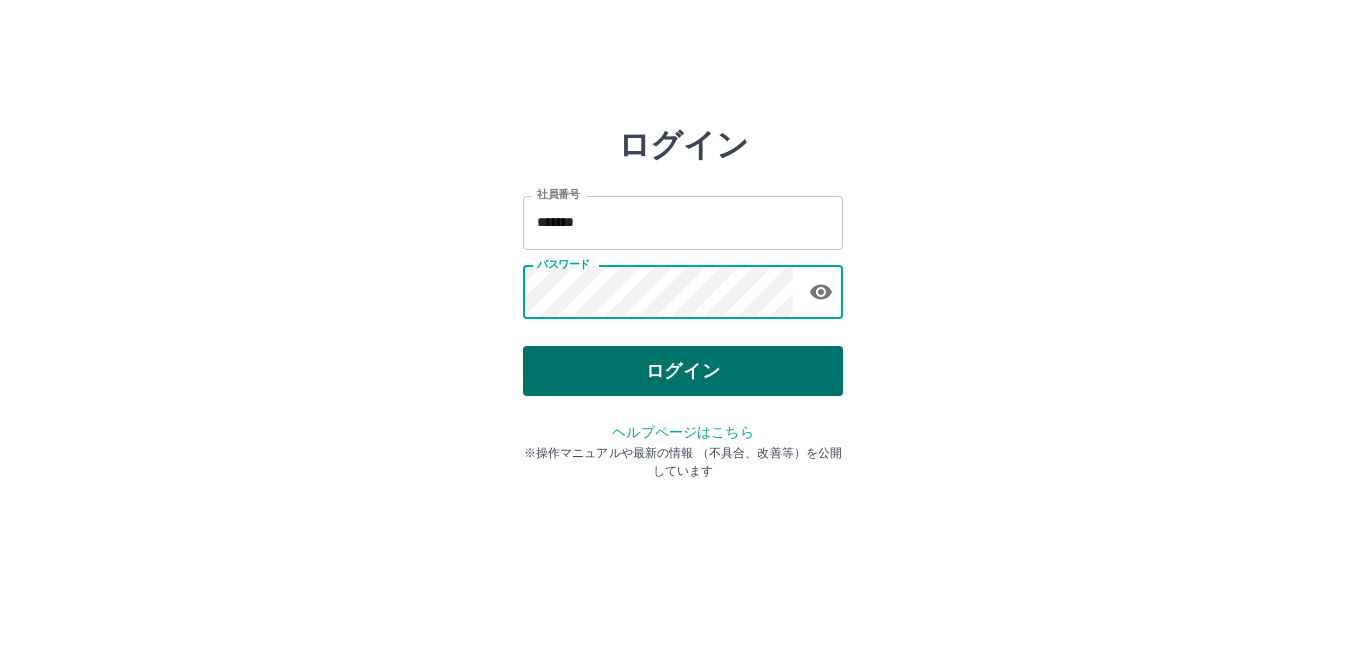 click on "ログイン" at bounding box center [683, 371] 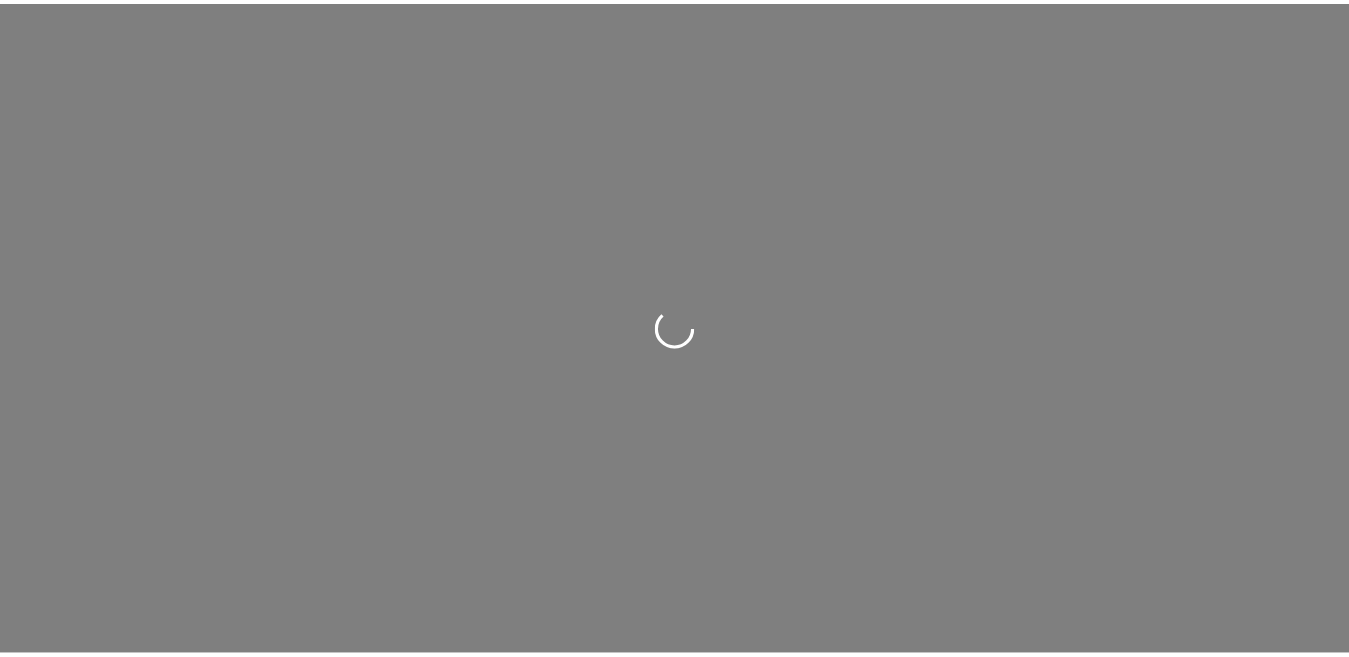 scroll, scrollTop: 0, scrollLeft: 0, axis: both 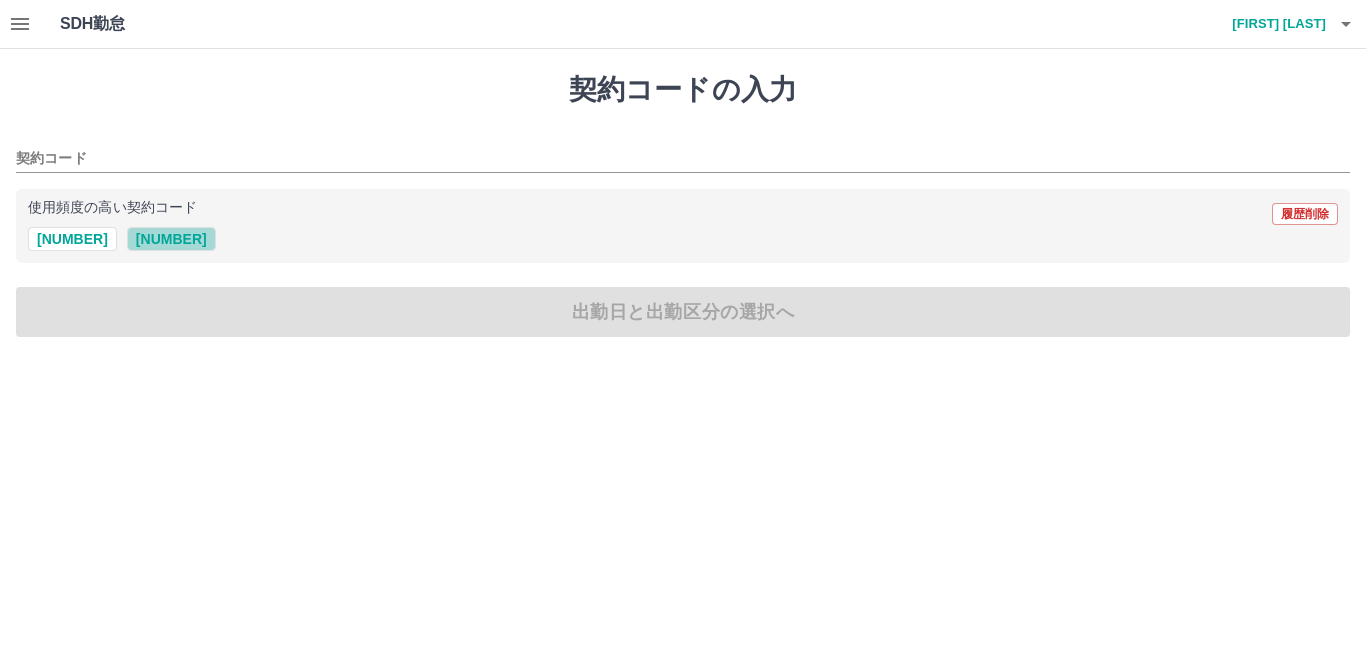 click on "[NUMBER]" at bounding box center (171, 239) 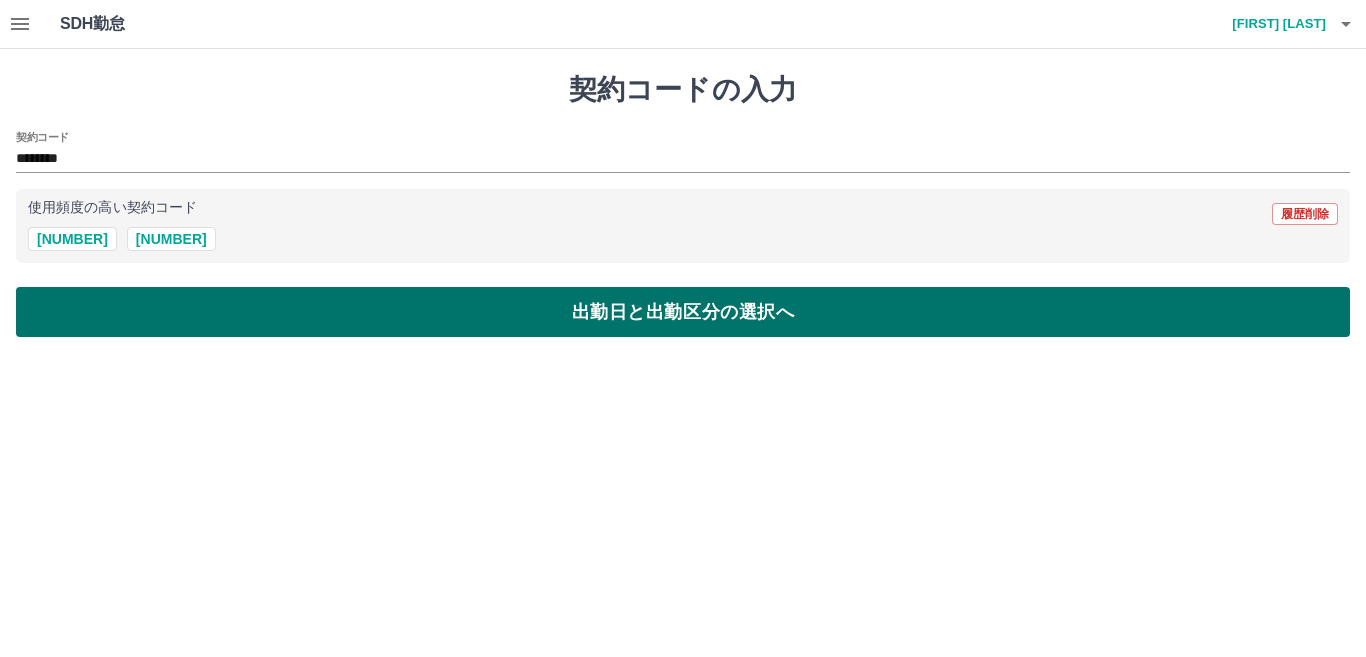 click on "出勤日と出勤区分の選択へ" at bounding box center (683, 312) 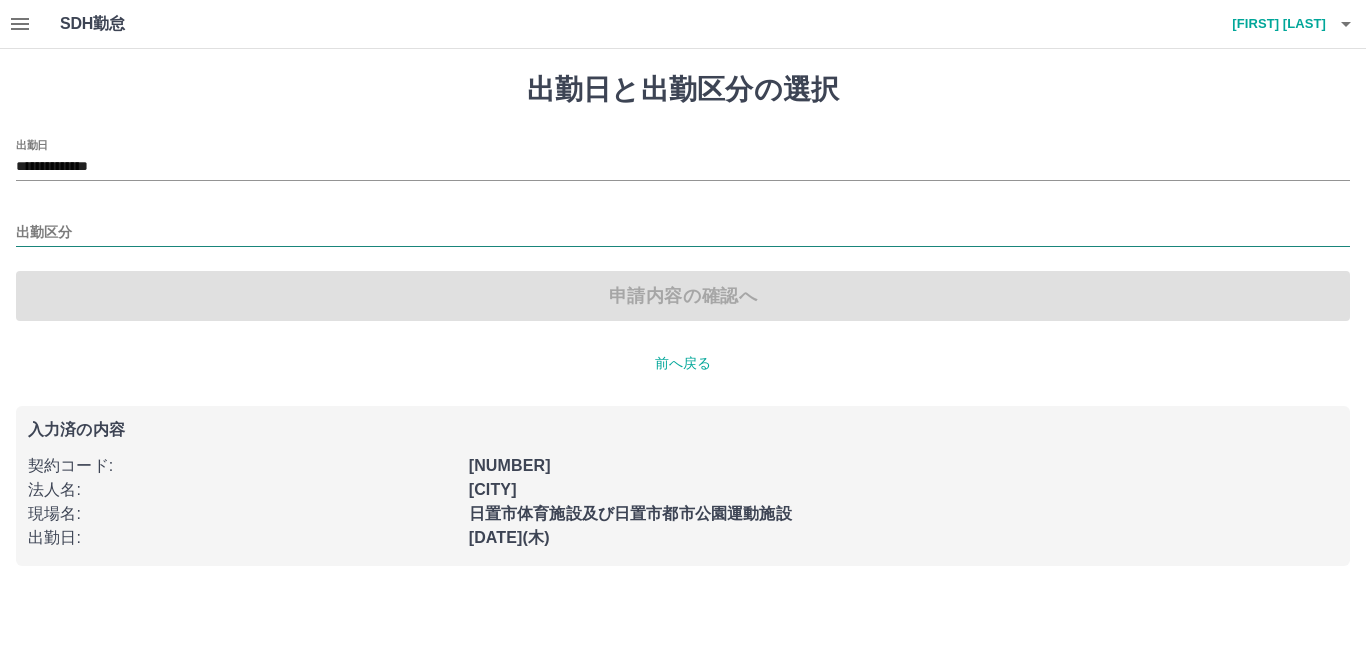 click on "出勤区分" at bounding box center (683, 233) 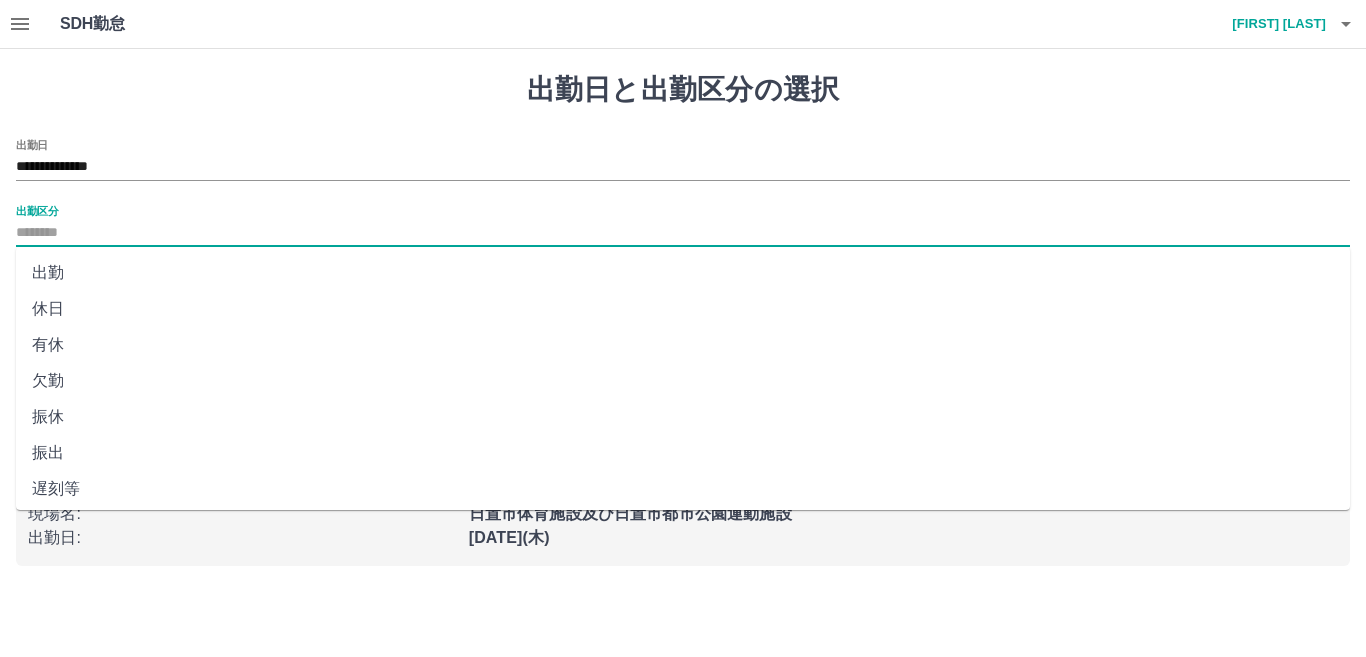 click on "出勤" at bounding box center (683, 273) 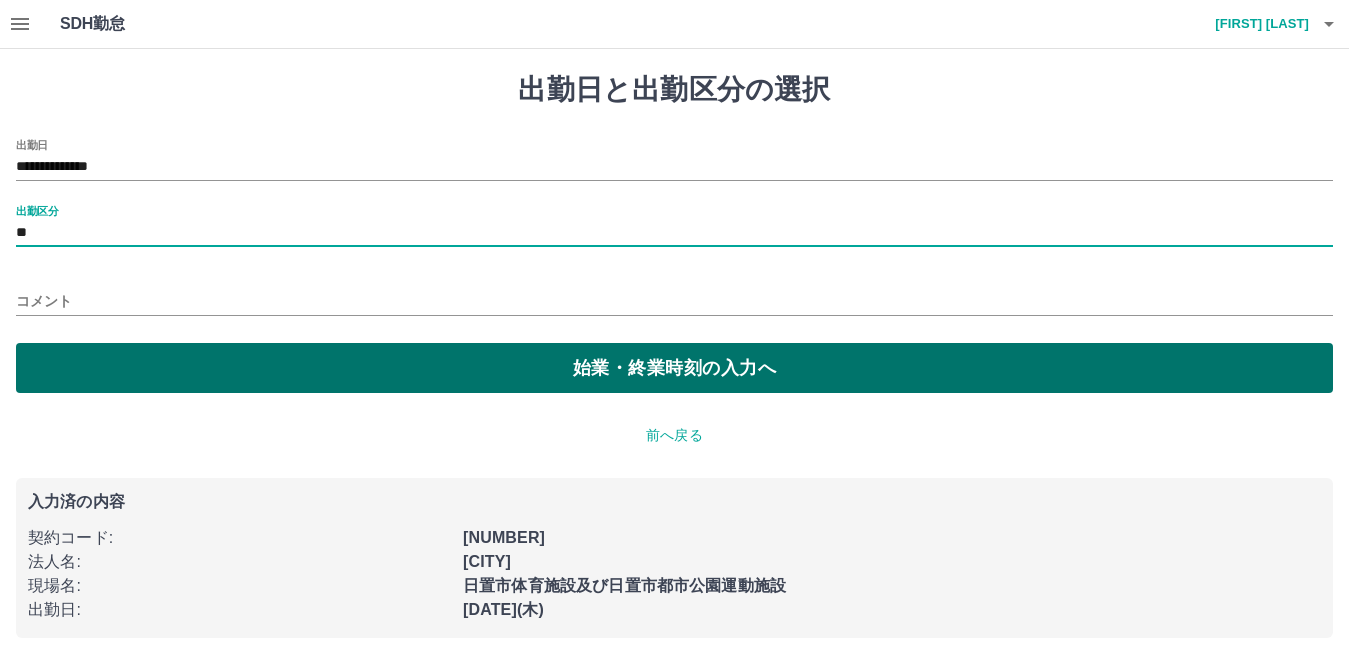 click on "始業・終業時刻の入力へ" at bounding box center [674, 368] 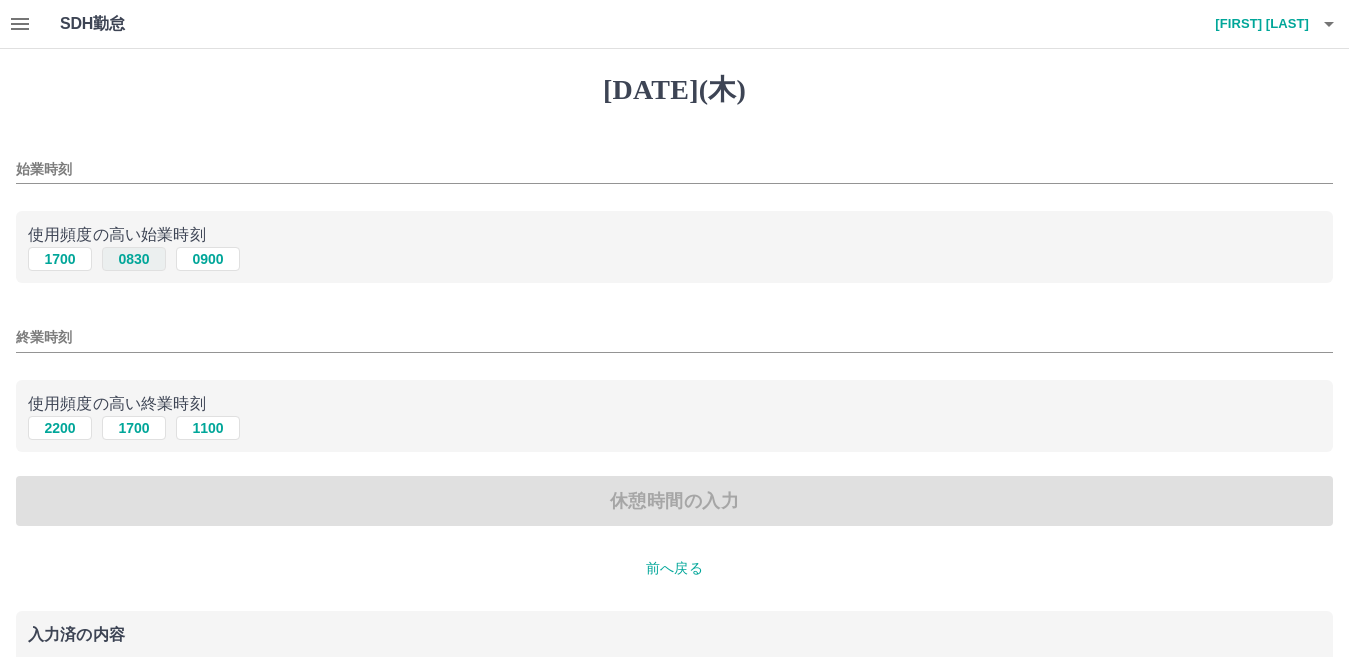 click on "0830" at bounding box center [134, 259] 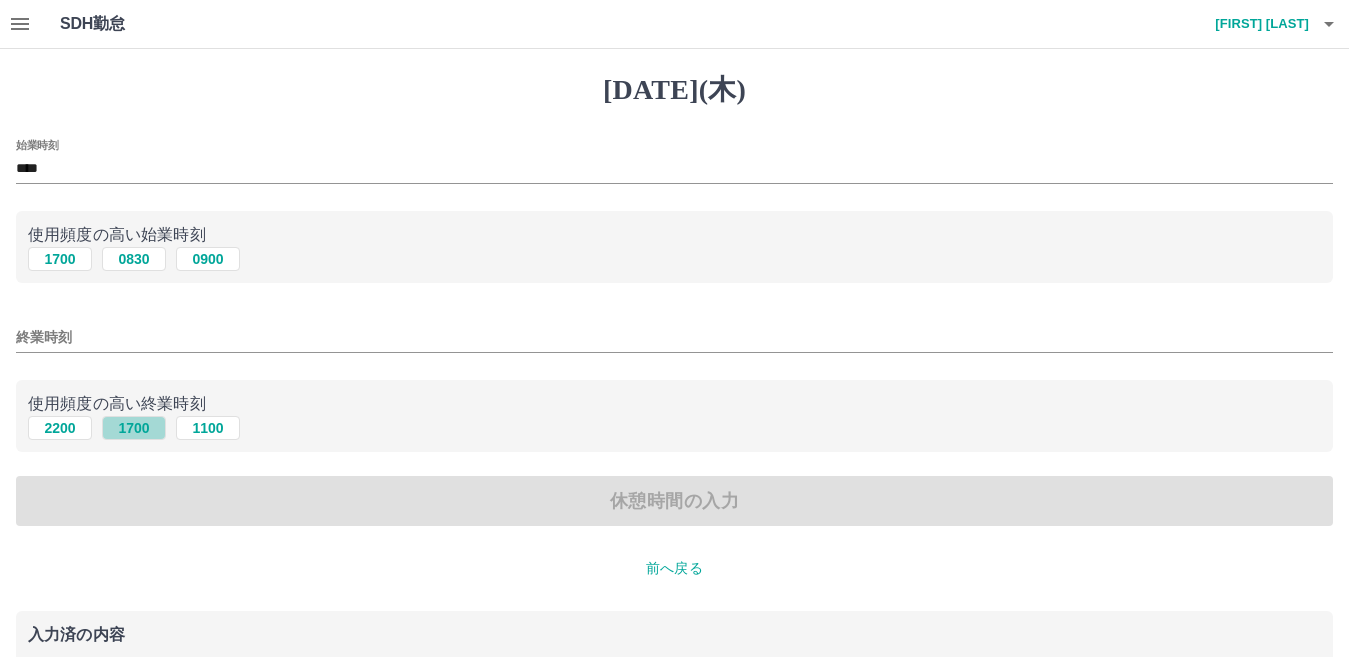 click on "1700" at bounding box center [134, 259] 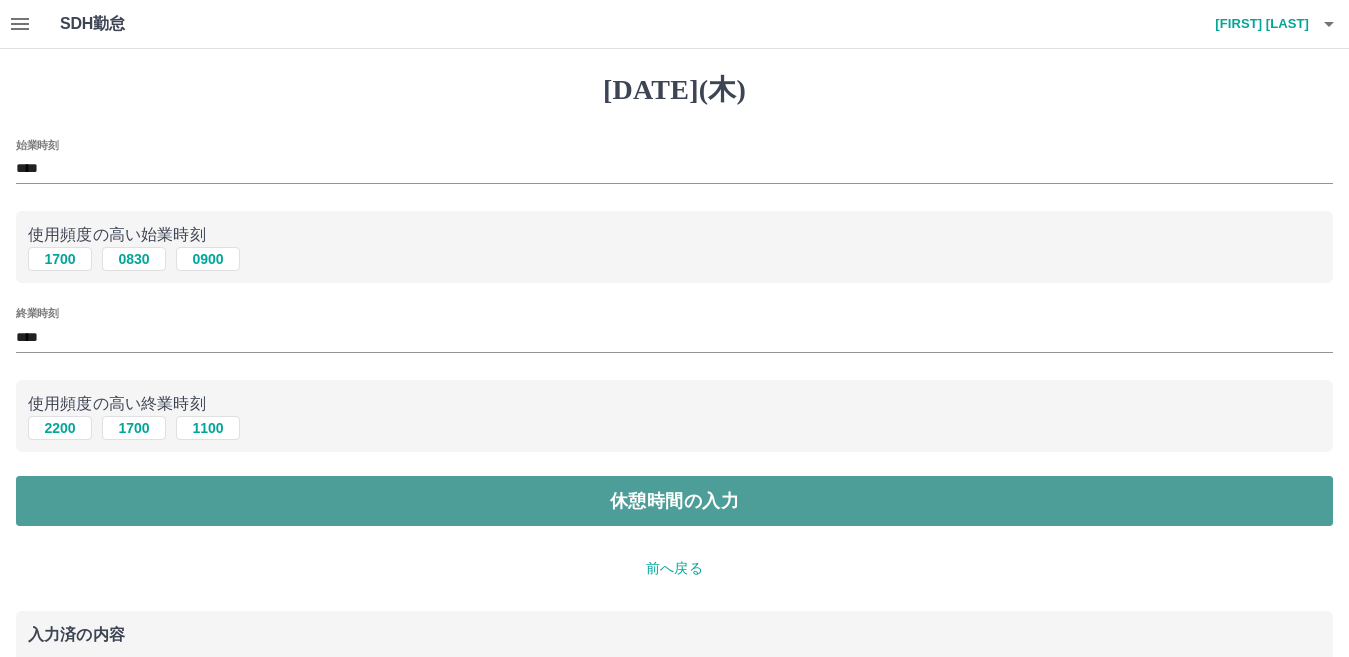 drag, startPoint x: 566, startPoint y: 511, endPoint x: 516, endPoint y: 516, distance: 50.24938 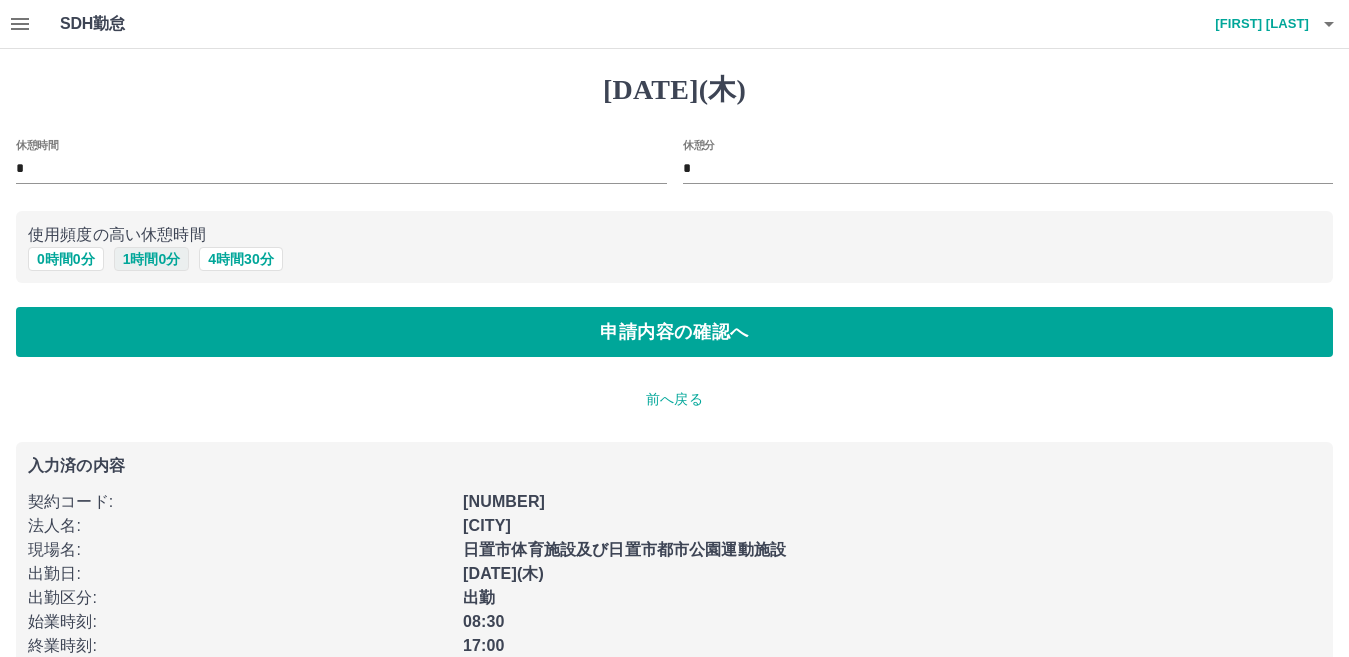 click on "1 時間 0 分" at bounding box center (152, 259) 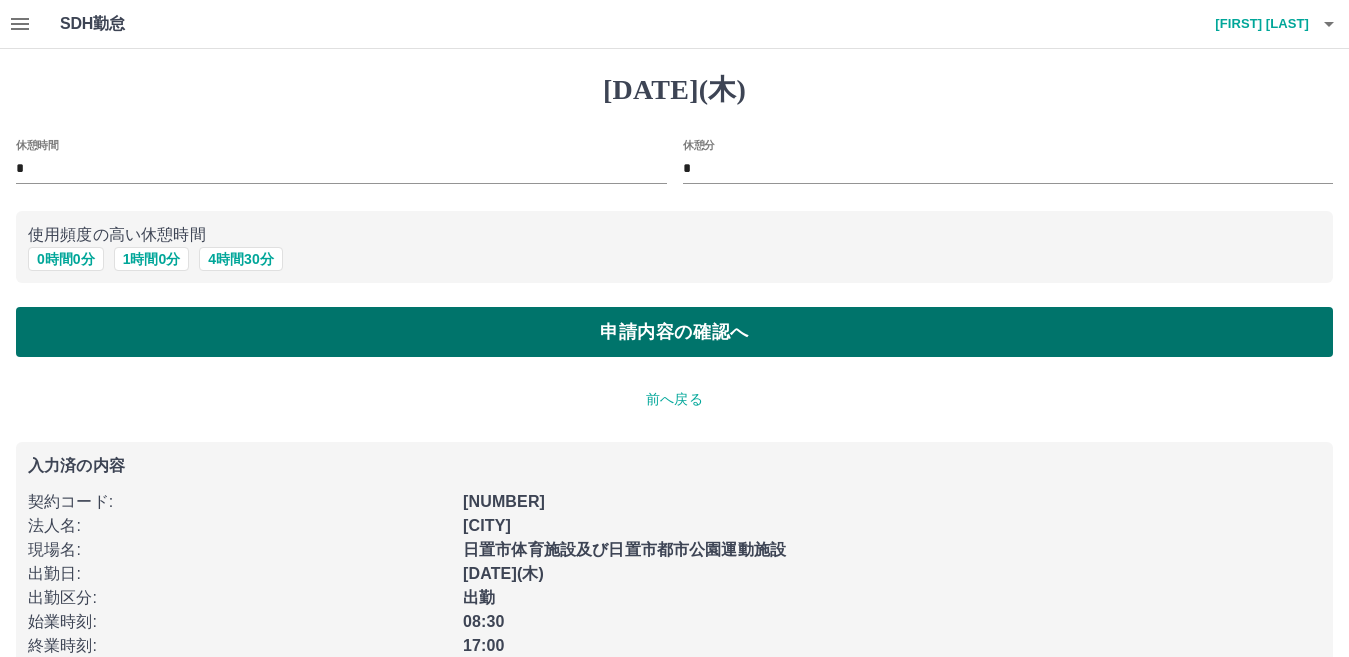 click on "申請内容の確認へ" at bounding box center (674, 332) 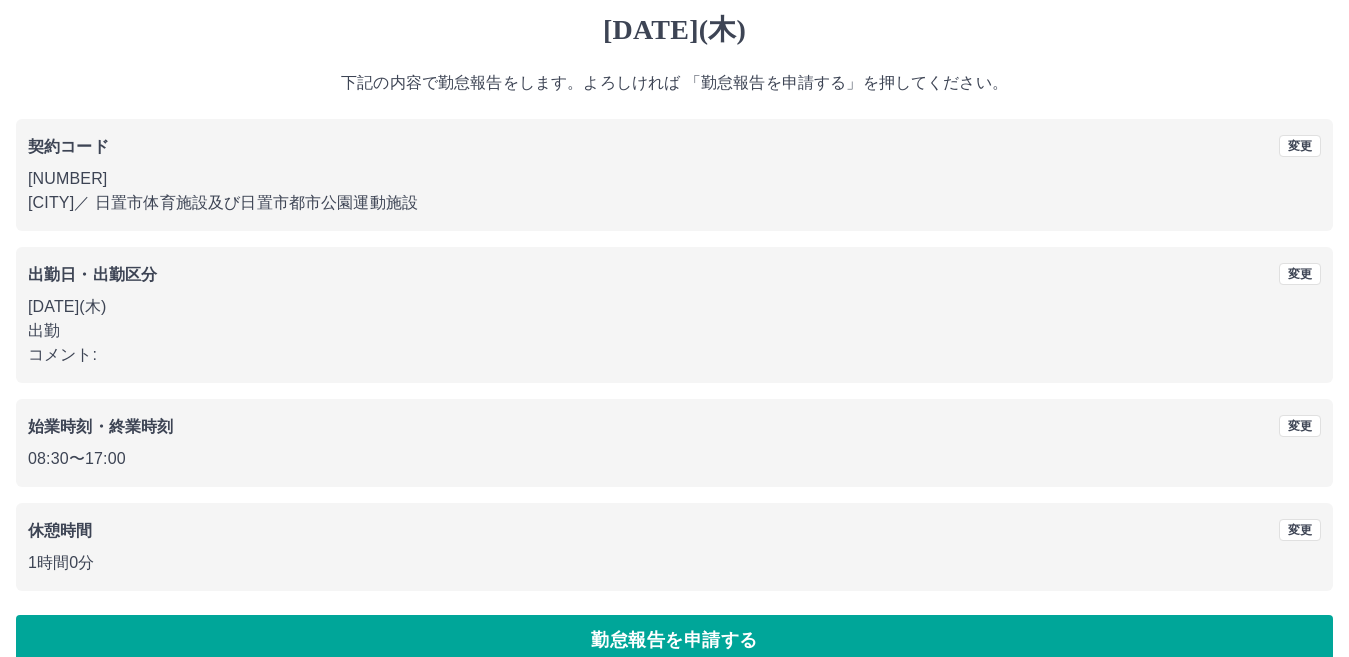 scroll, scrollTop: 92, scrollLeft: 0, axis: vertical 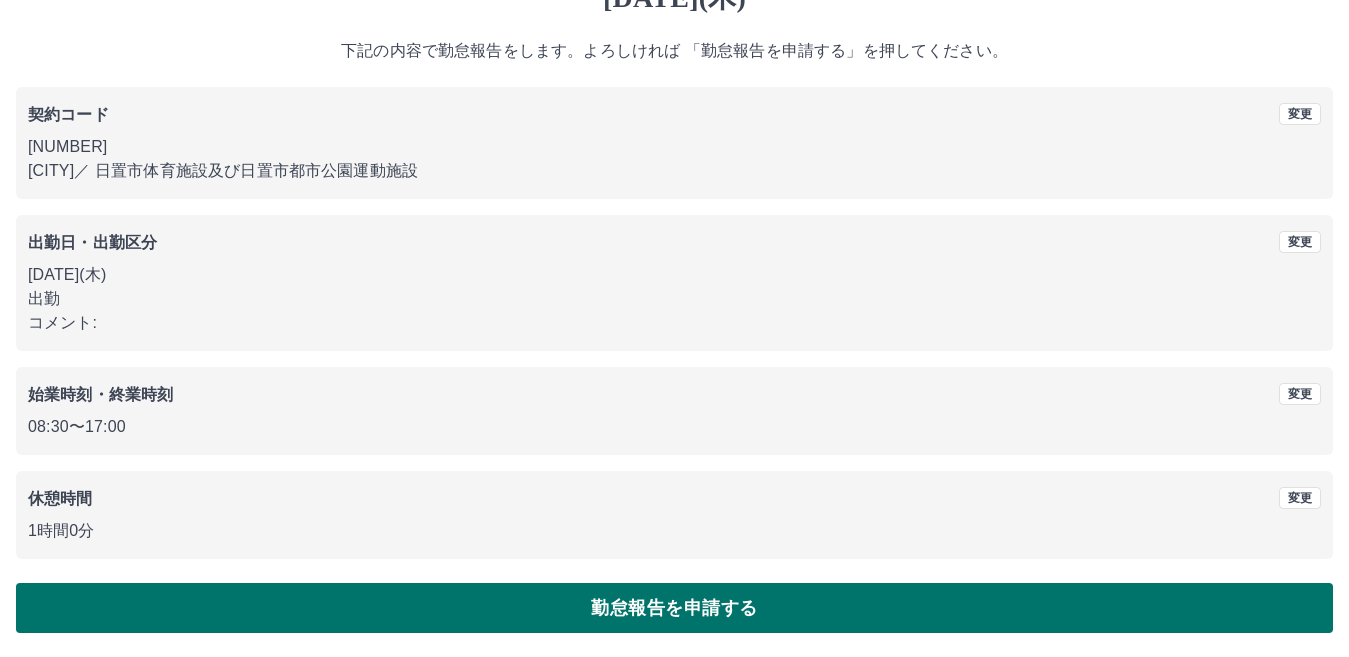 click on "勤怠報告を申請する" at bounding box center [674, 608] 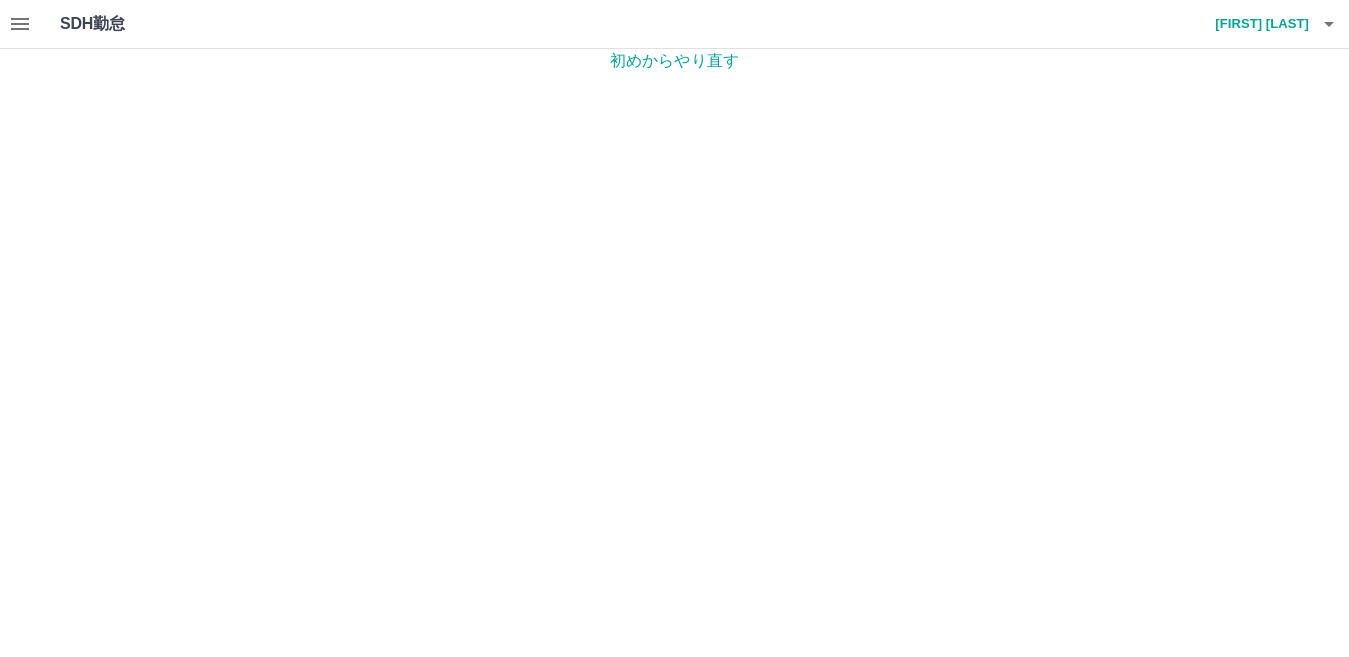 scroll, scrollTop: 0, scrollLeft: 0, axis: both 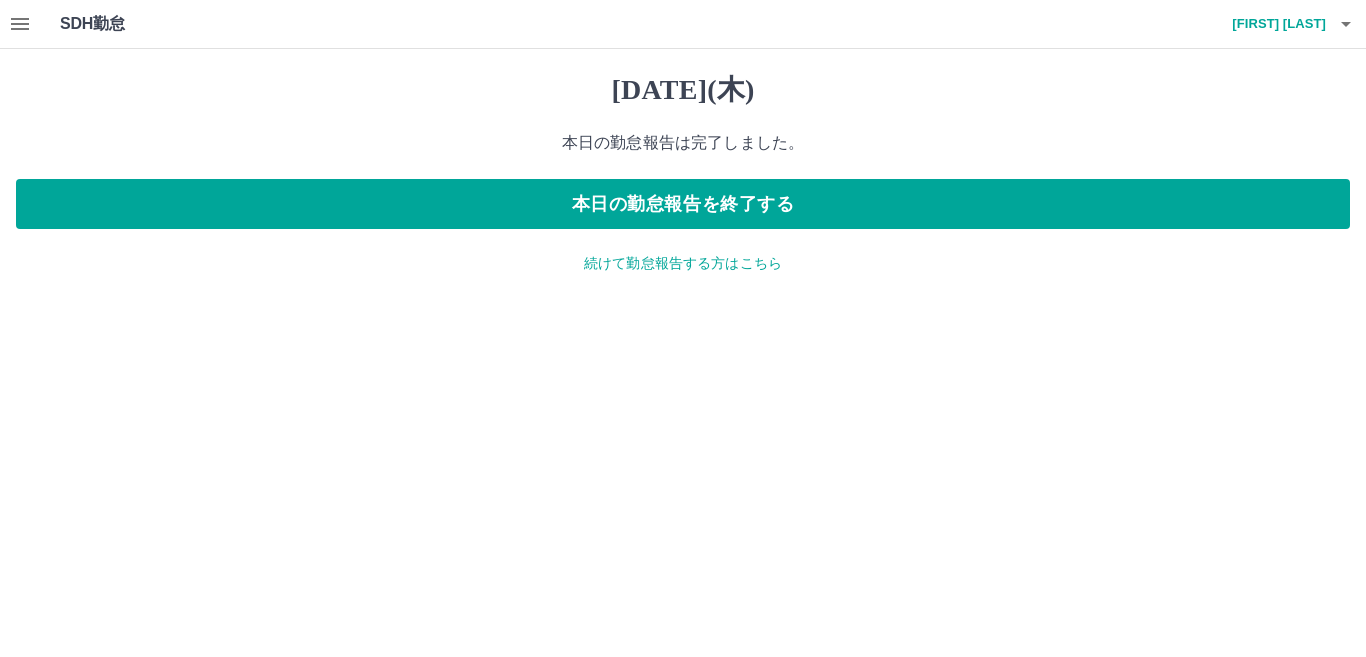 click on "続けて勤怠報告する方はこちら" at bounding box center (683, 263) 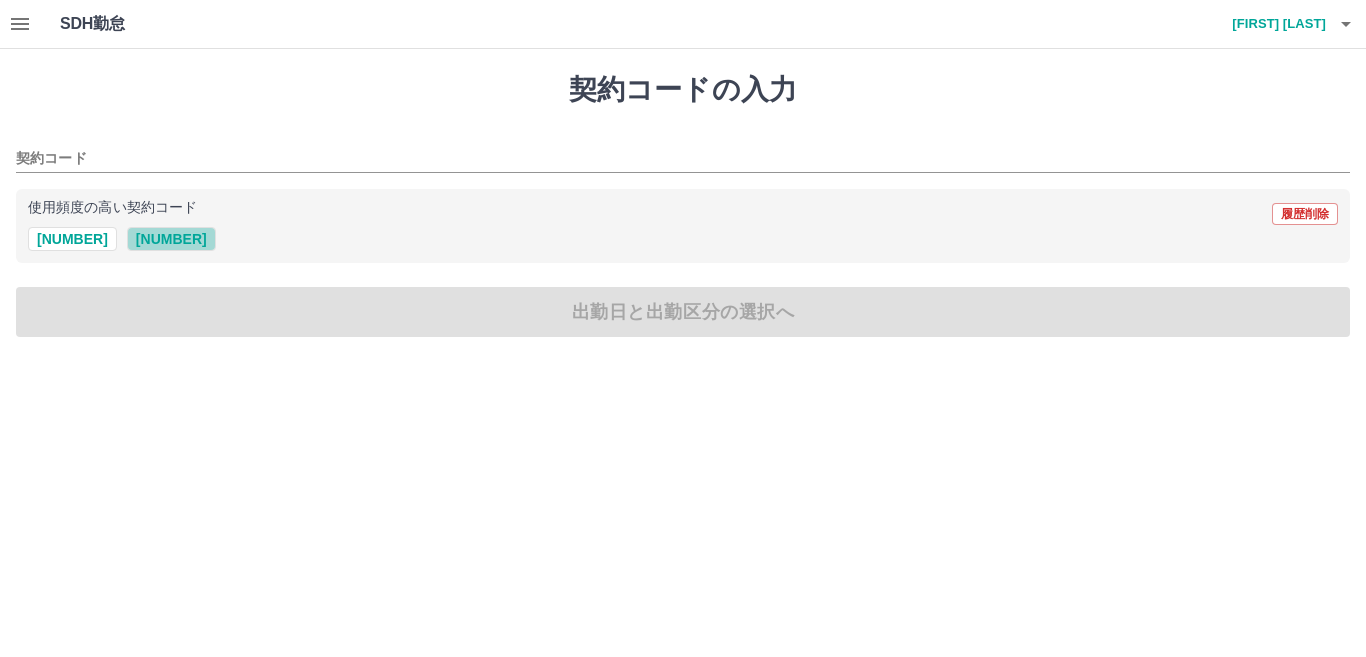 click on "[NUMBER]" at bounding box center [171, 239] 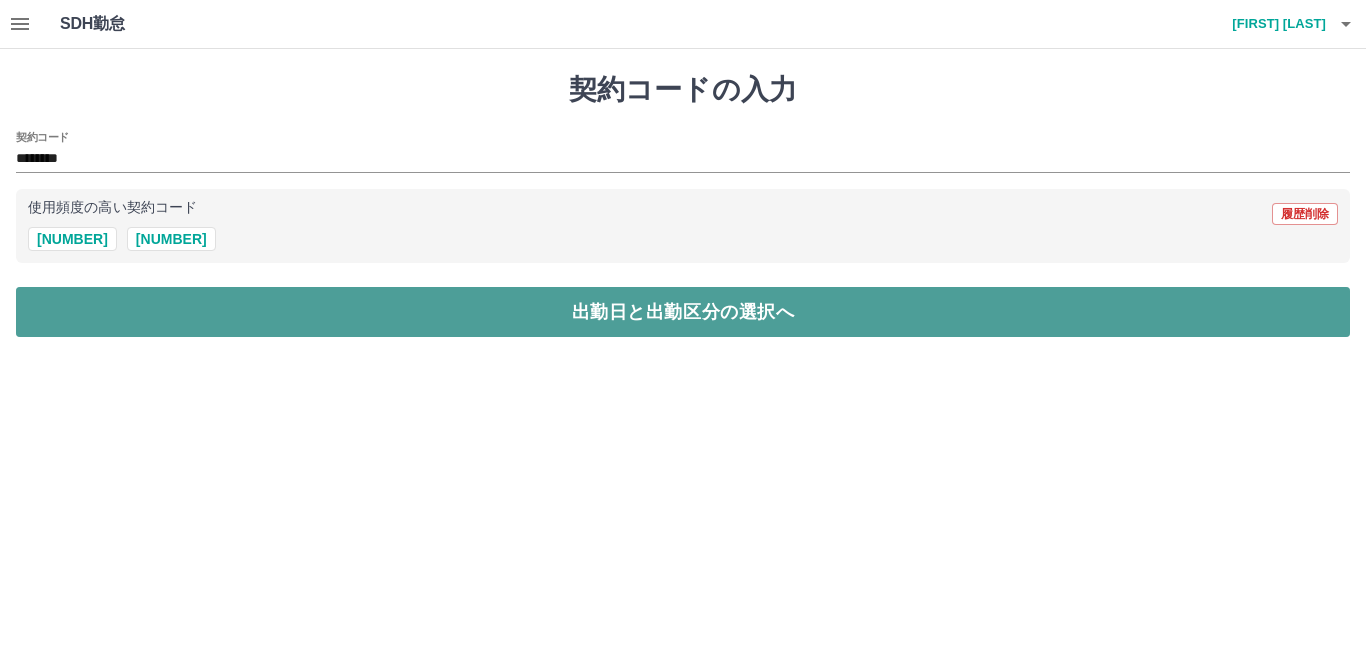 click on "出勤日と出勤区分の選択へ" at bounding box center (683, 312) 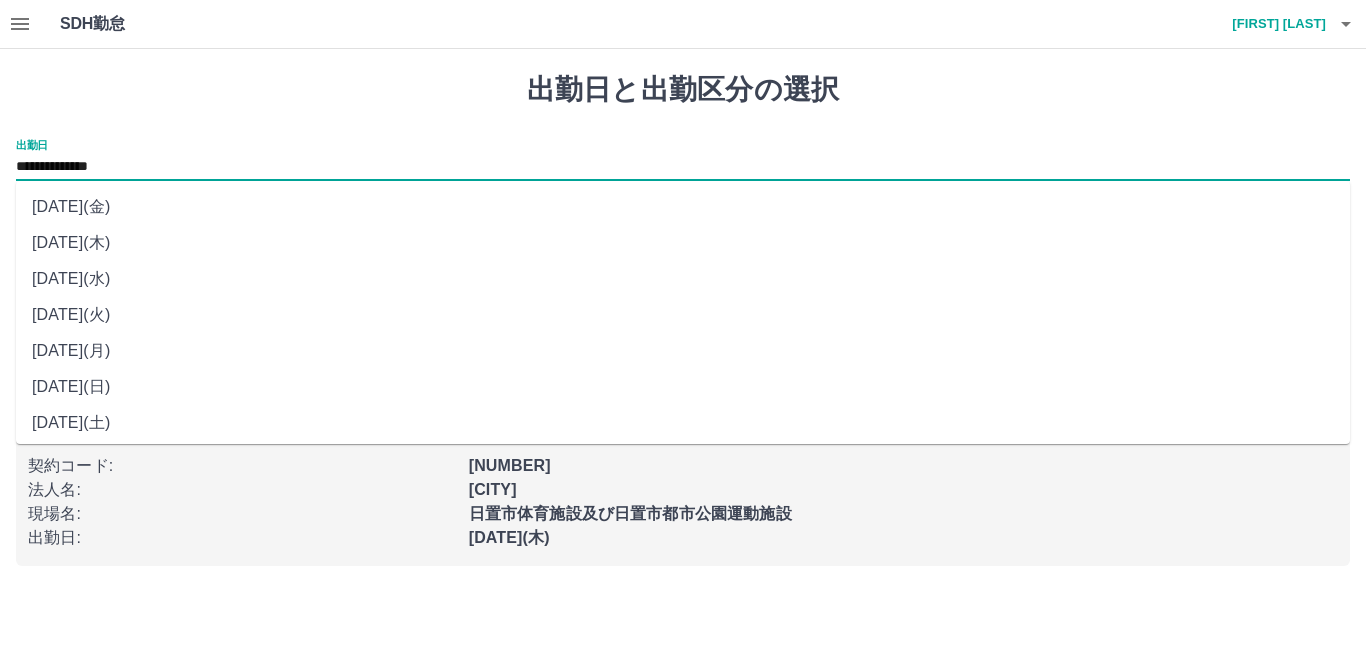 click on "**********" at bounding box center (683, 167) 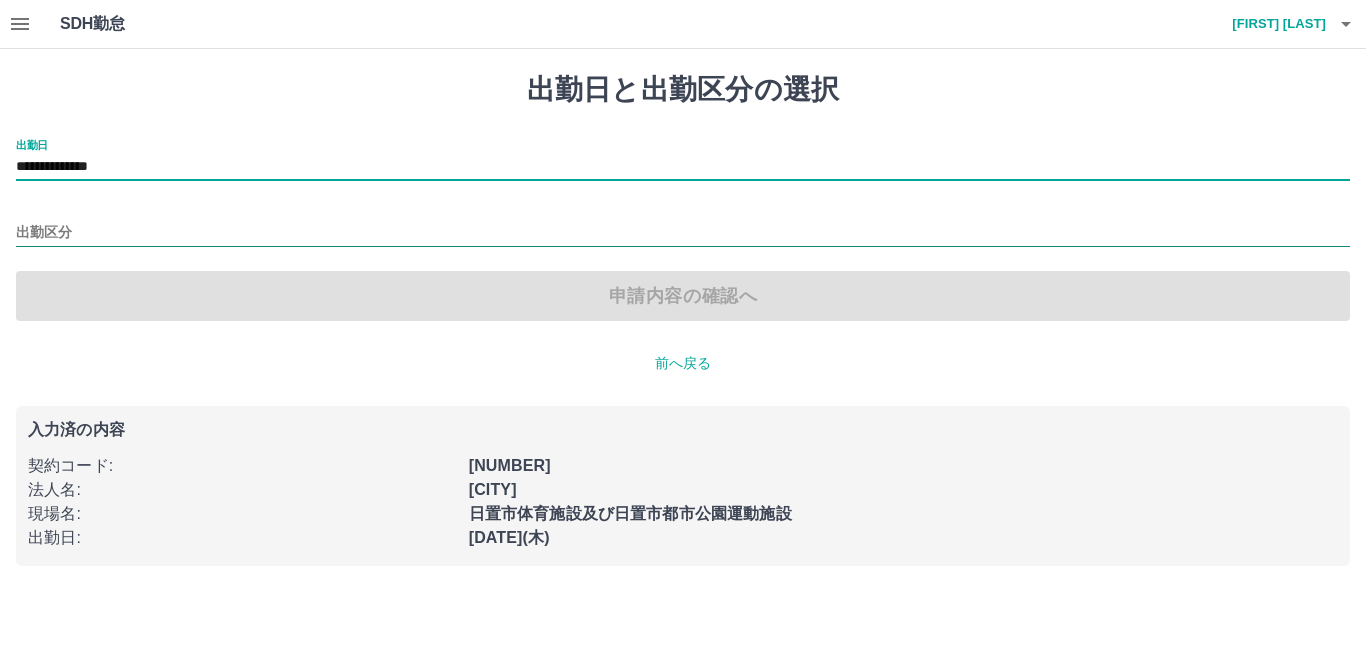 click on "出勤区分" at bounding box center [683, 233] 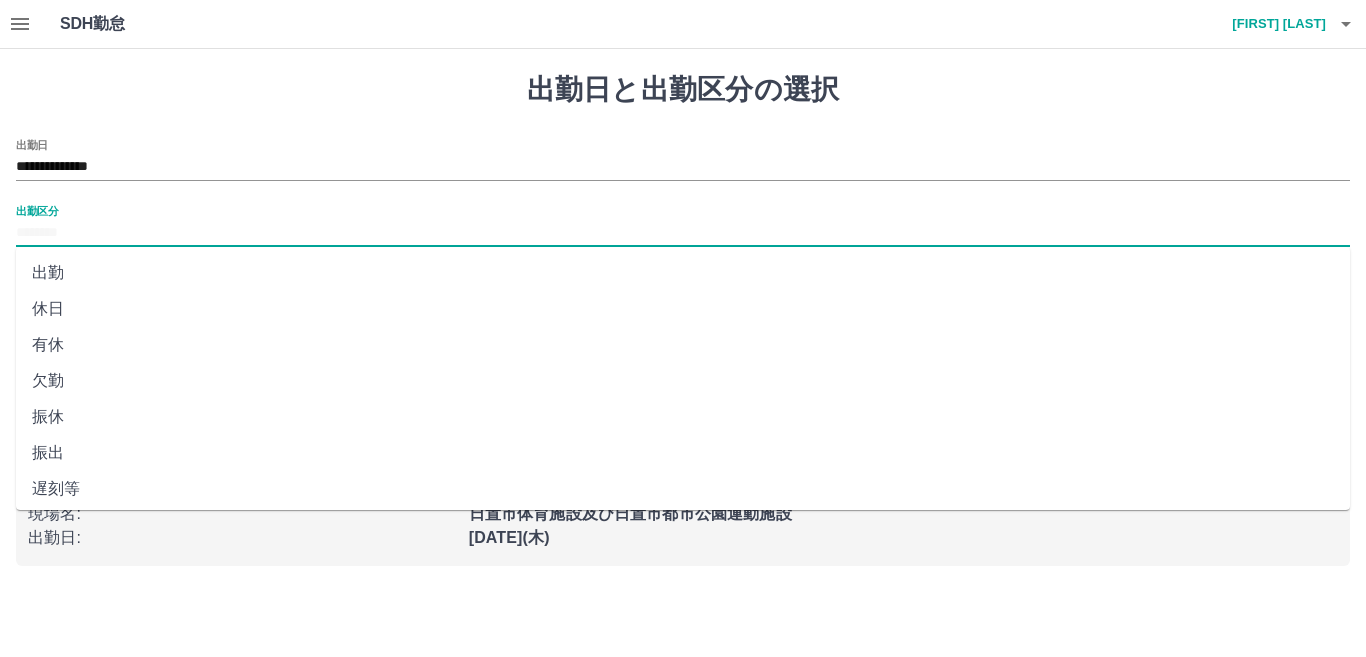 click on "休日" at bounding box center (683, 309) 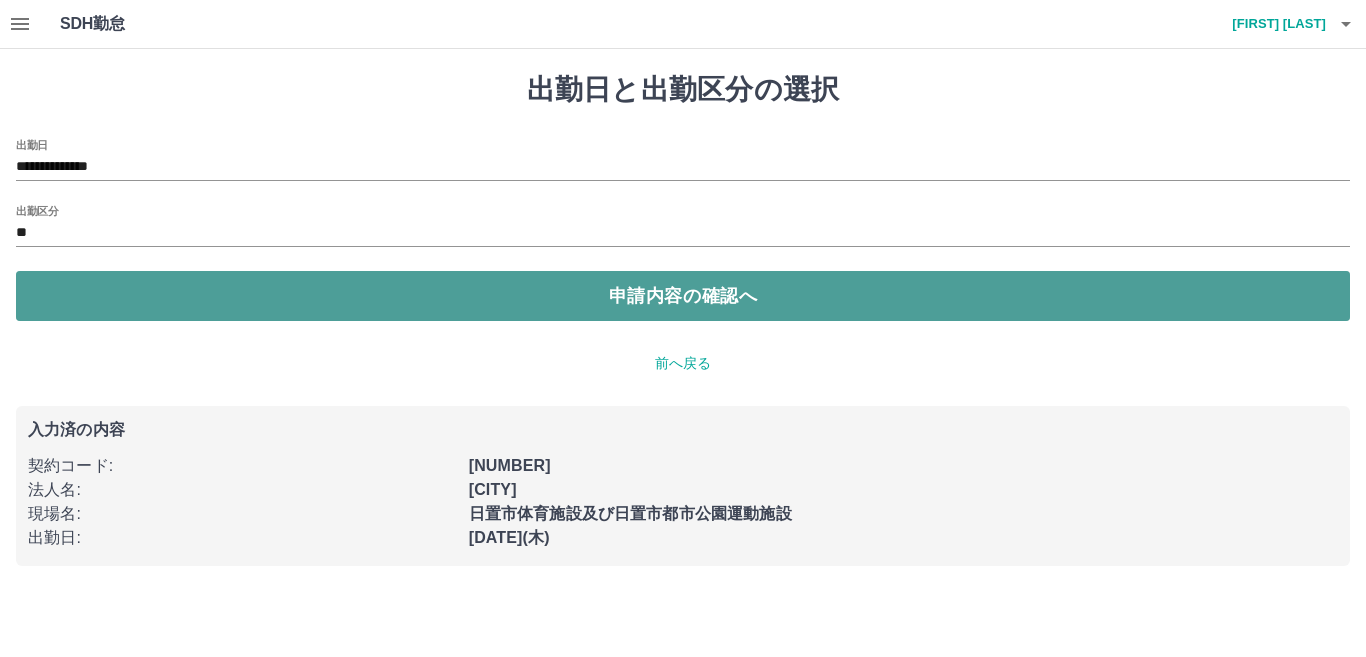 click on "申請内容の確認へ" at bounding box center (683, 296) 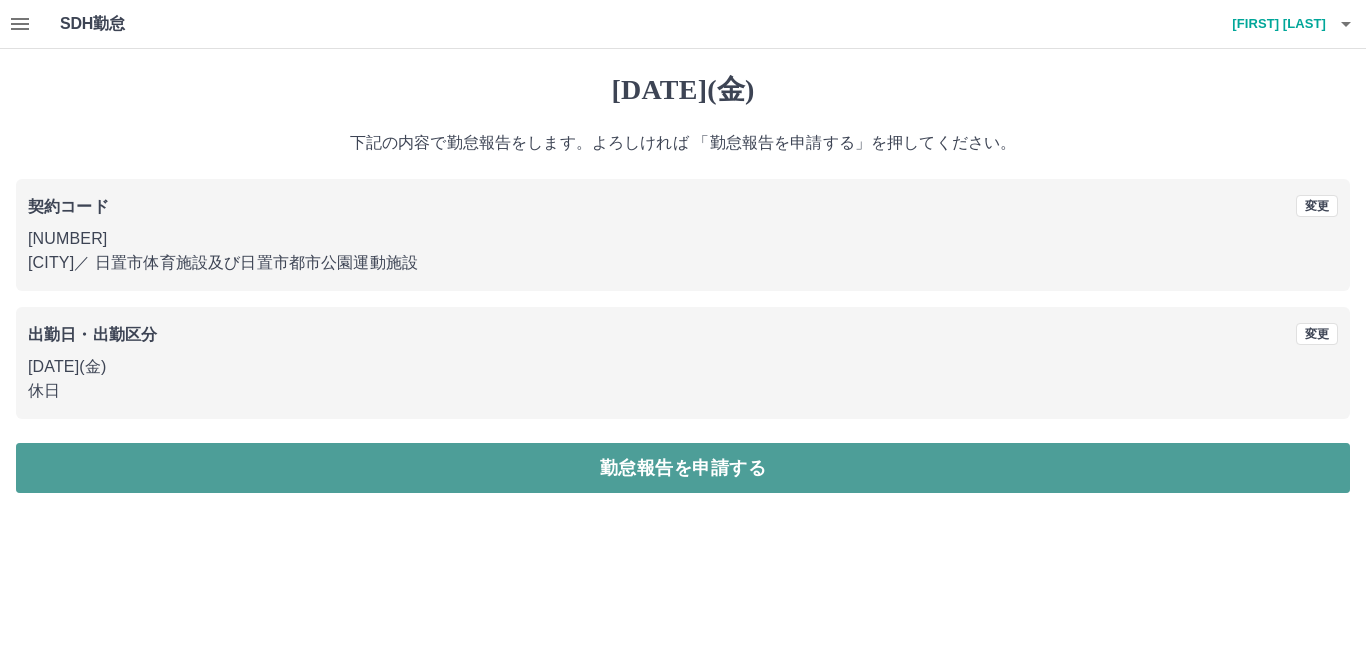 click on "勤怠報告を申請する" at bounding box center (683, 468) 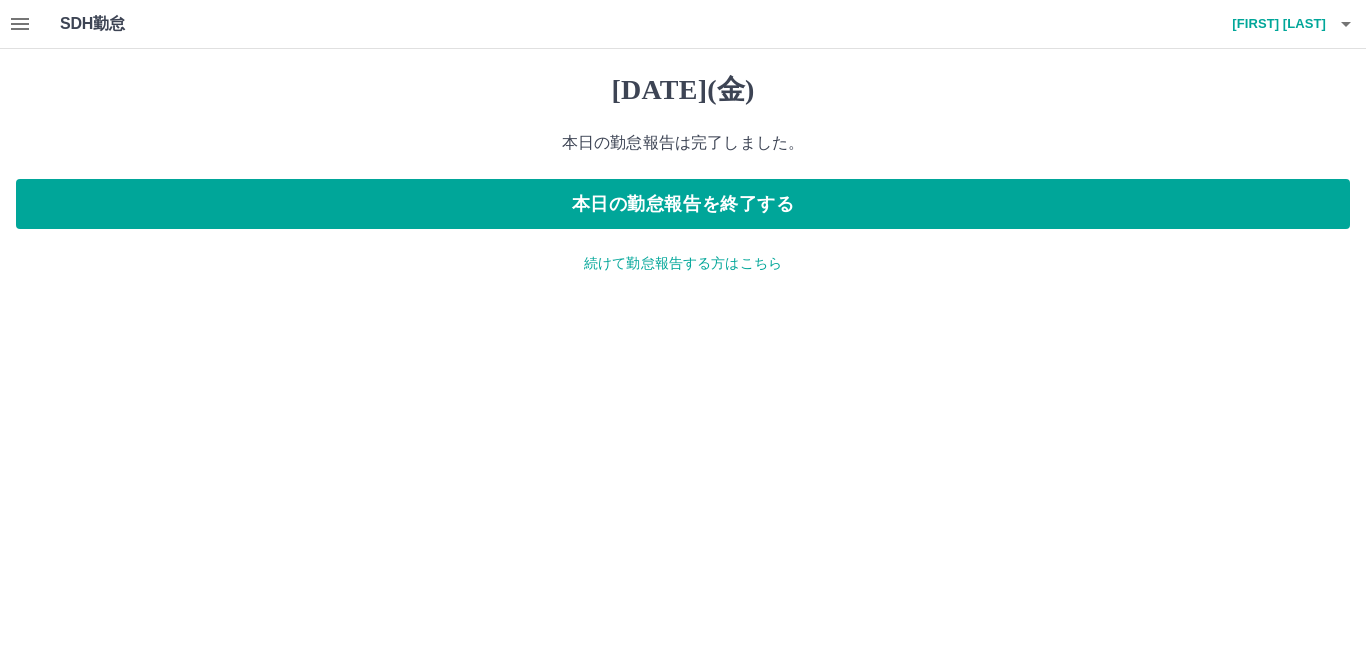 click on "続けて勤怠報告する方はこちら" at bounding box center (683, 263) 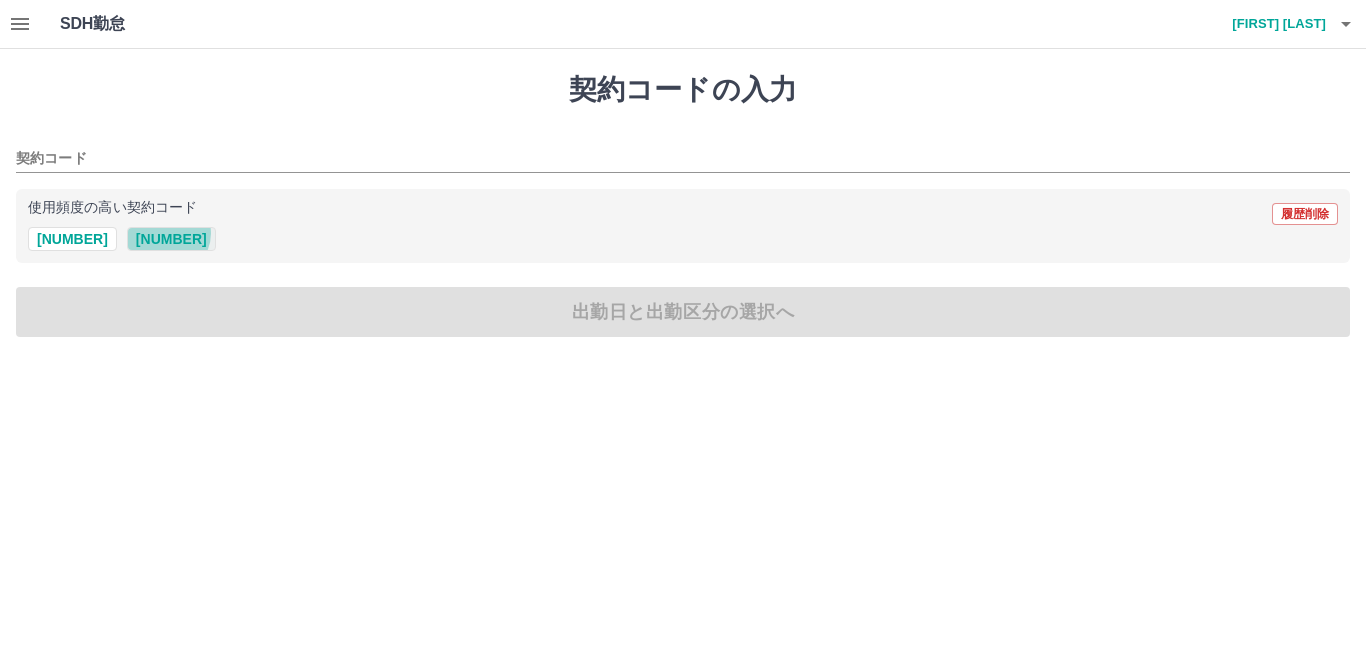 click on "[NUMBER]" at bounding box center [171, 239] 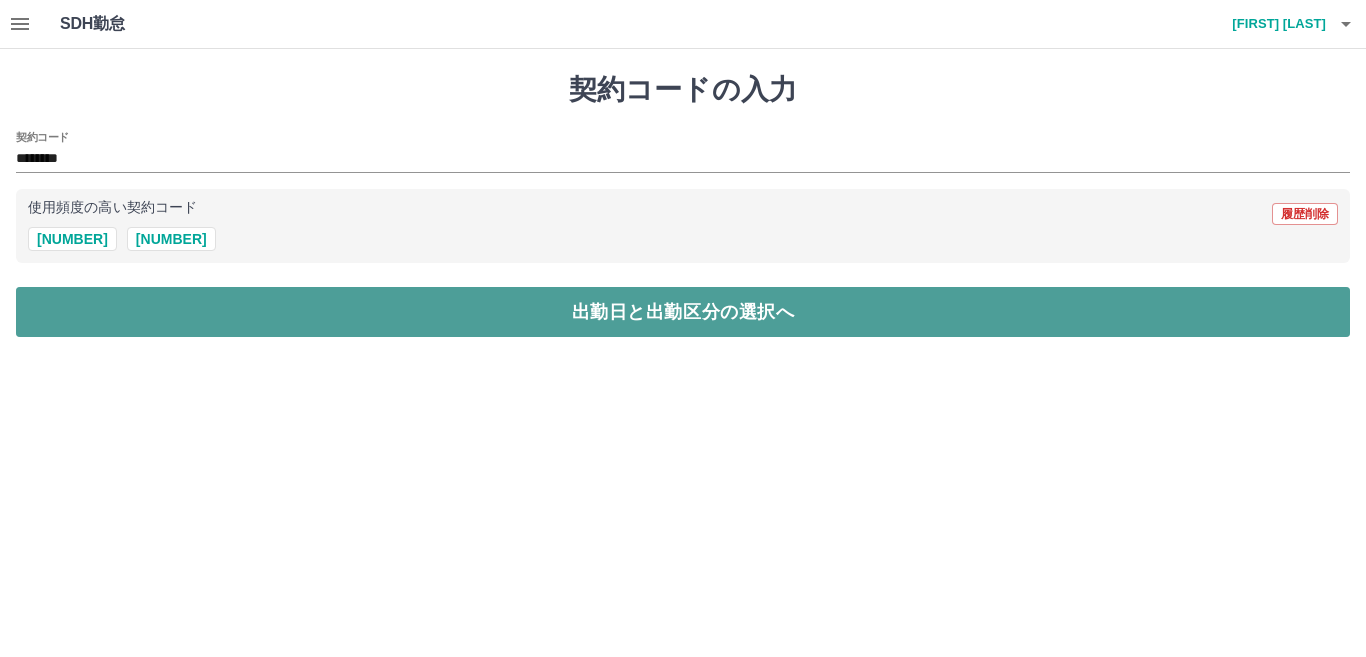 click on "出勤日と出勤区分の選択へ" at bounding box center (683, 312) 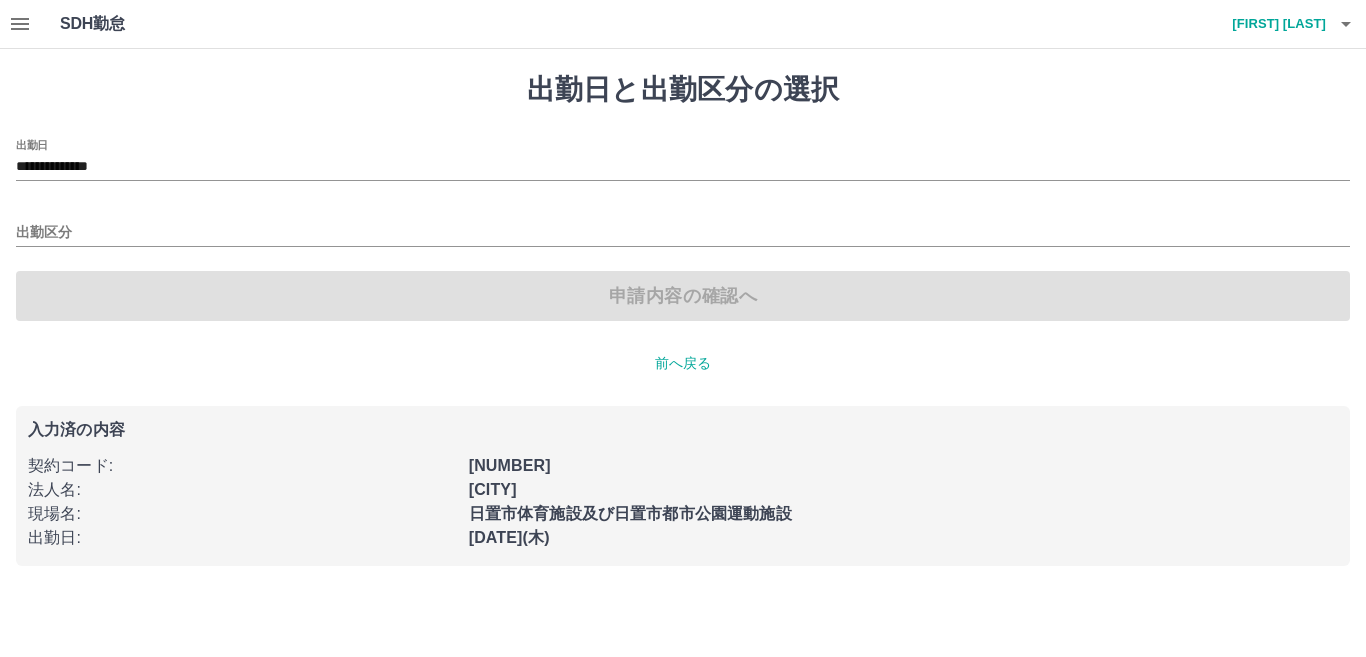 click on "**********" at bounding box center [683, 160] 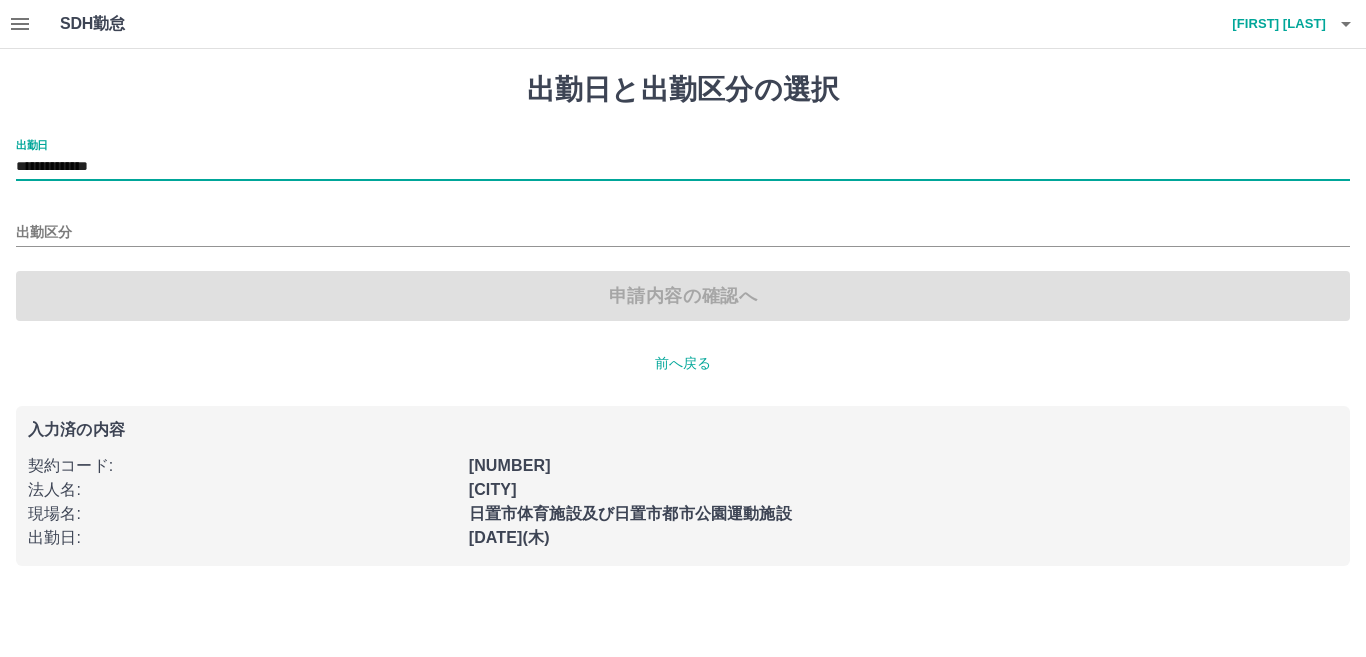 click on "**********" at bounding box center [683, 160] 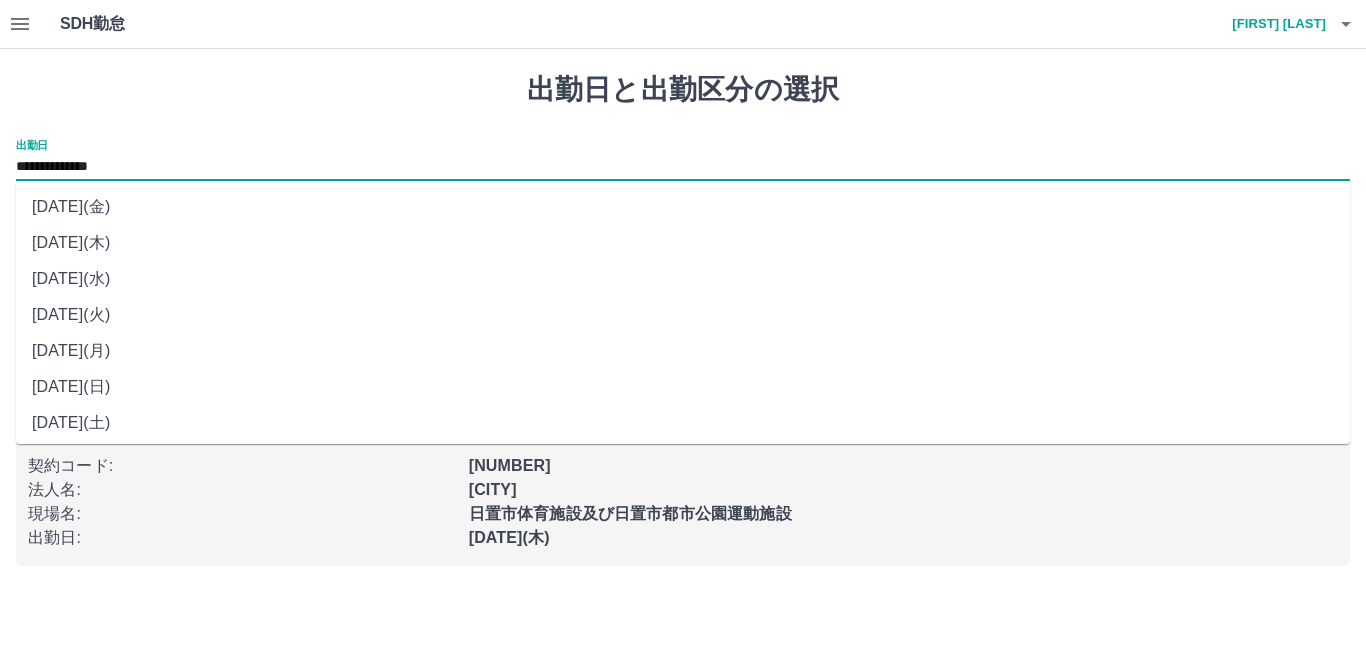 click on "**********" at bounding box center [683, 167] 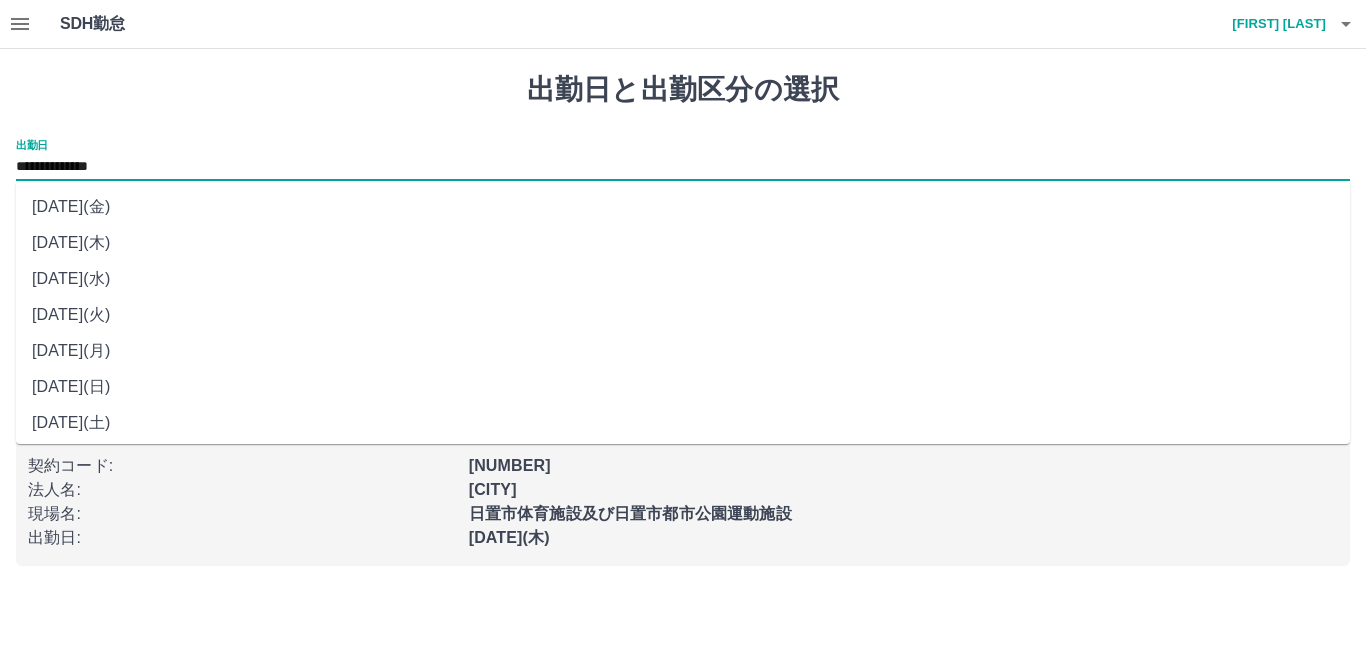 click on "[DATE](水)" at bounding box center [683, 279] 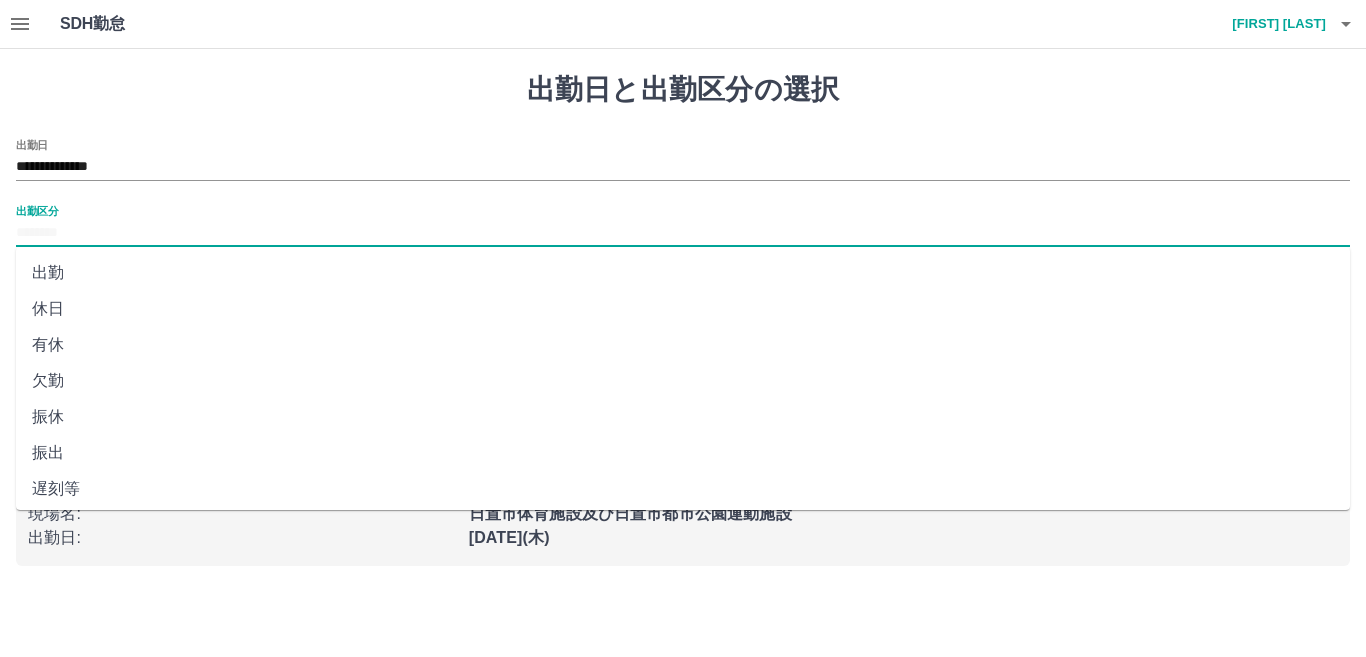 click on "出勤区分" at bounding box center [683, 233] 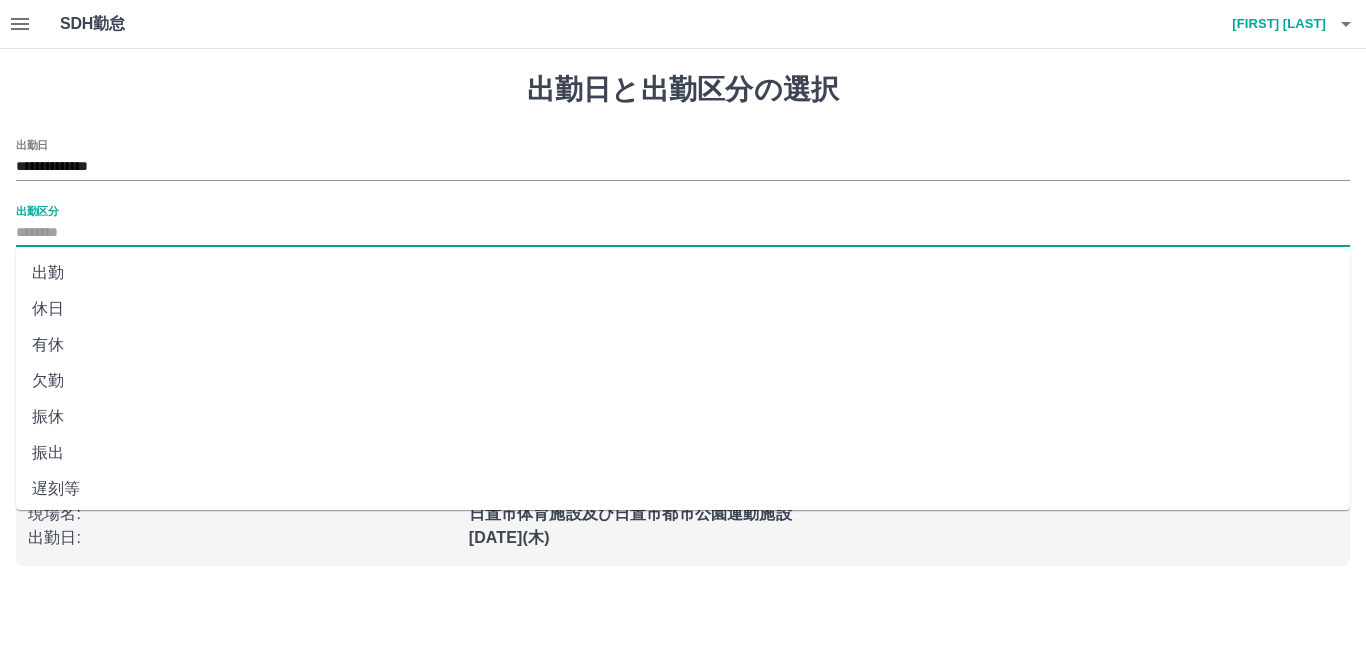 click on "休日" at bounding box center [683, 309] 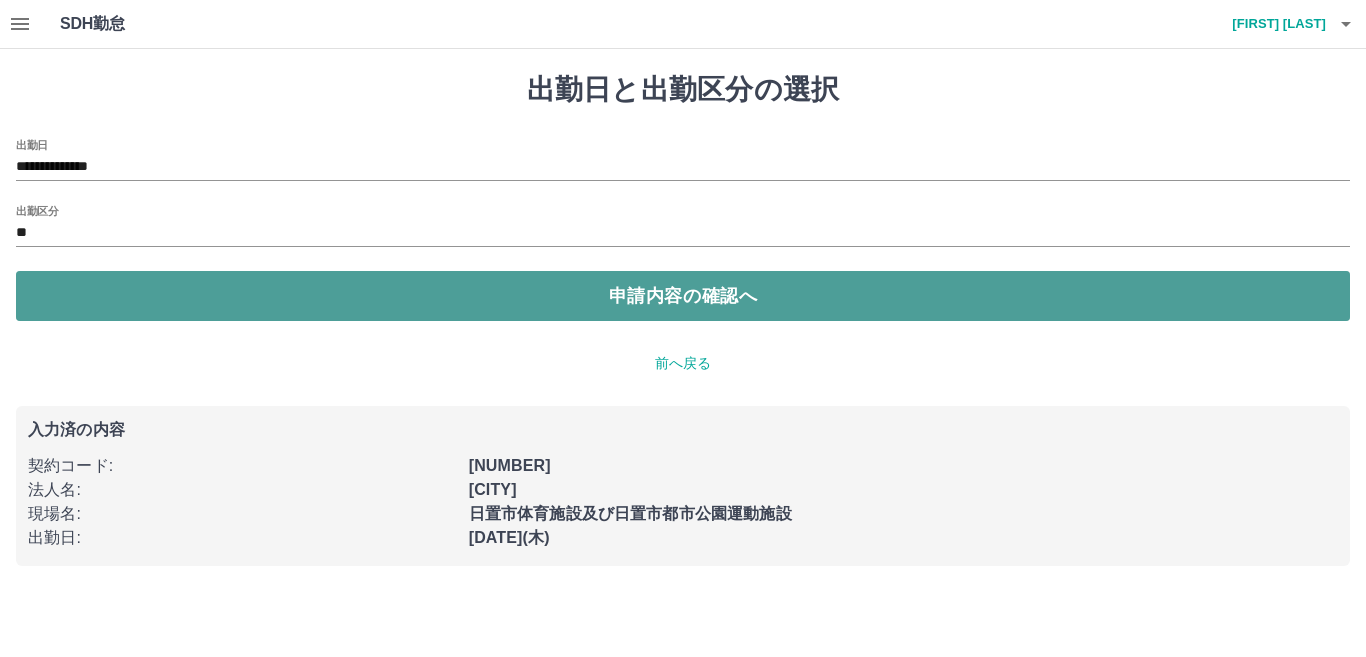 click on "申請内容の確認へ" at bounding box center [683, 296] 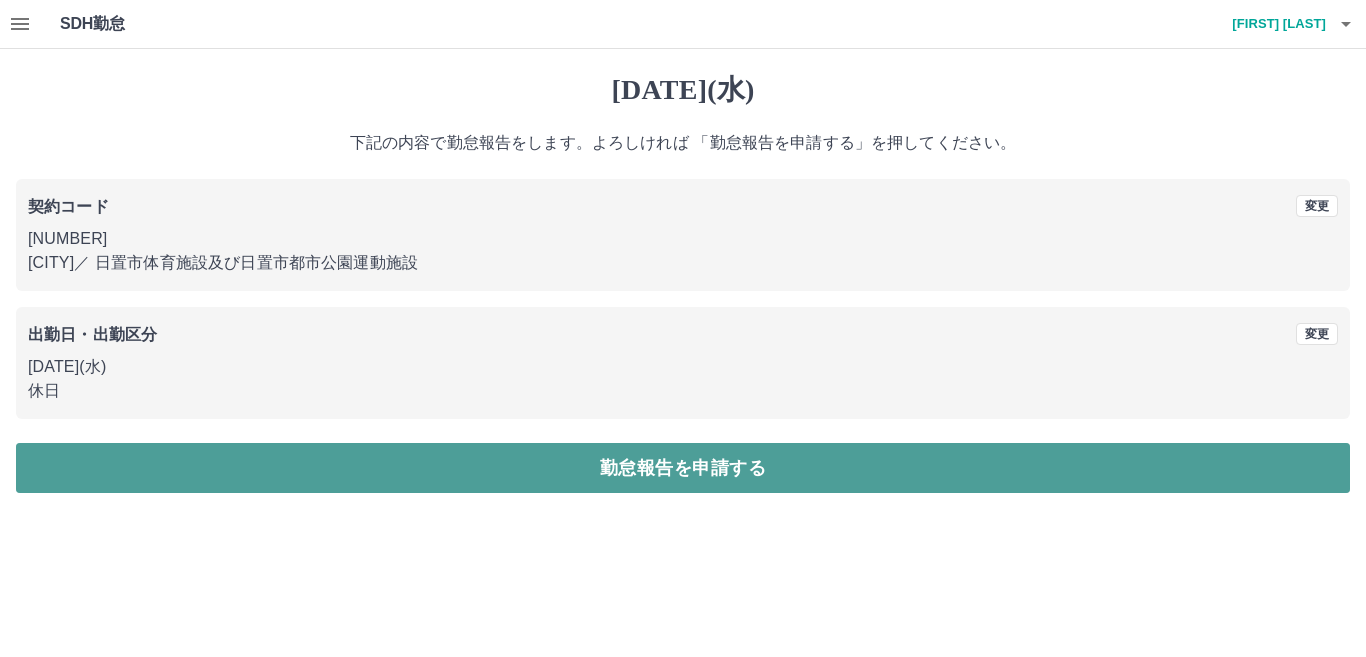click on "勤怠報告を申請する" at bounding box center (683, 468) 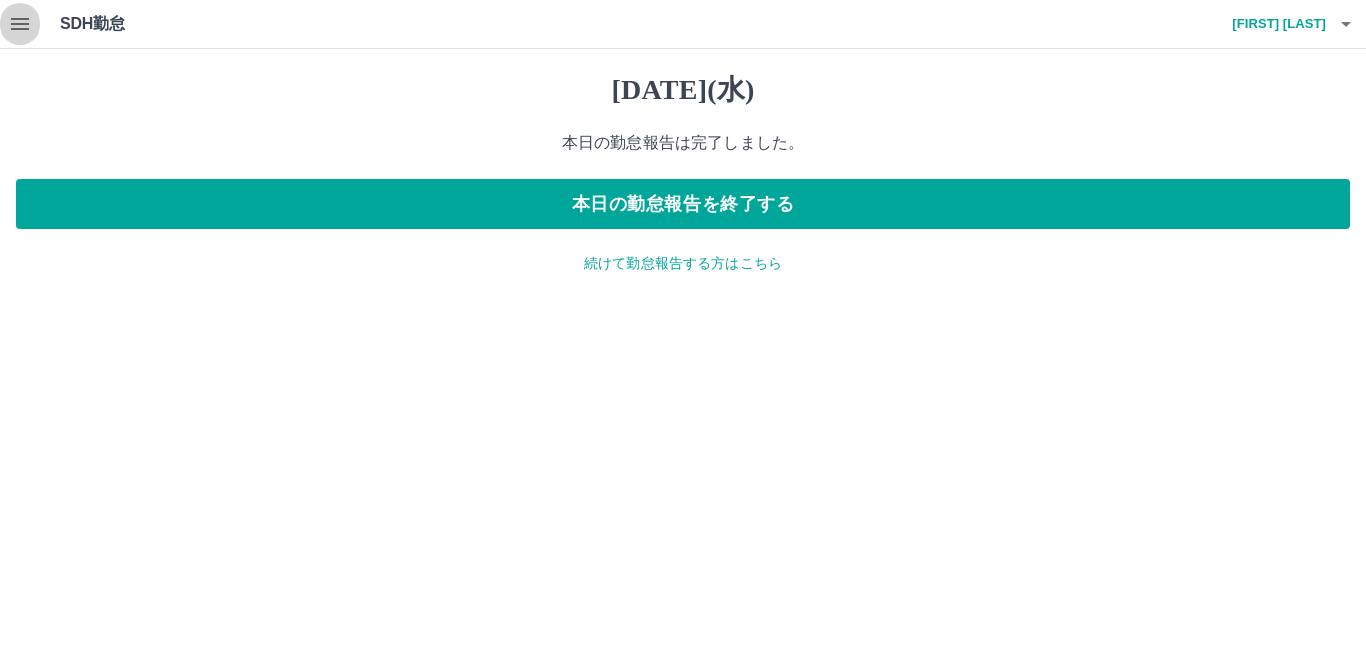 click at bounding box center (20, 24) 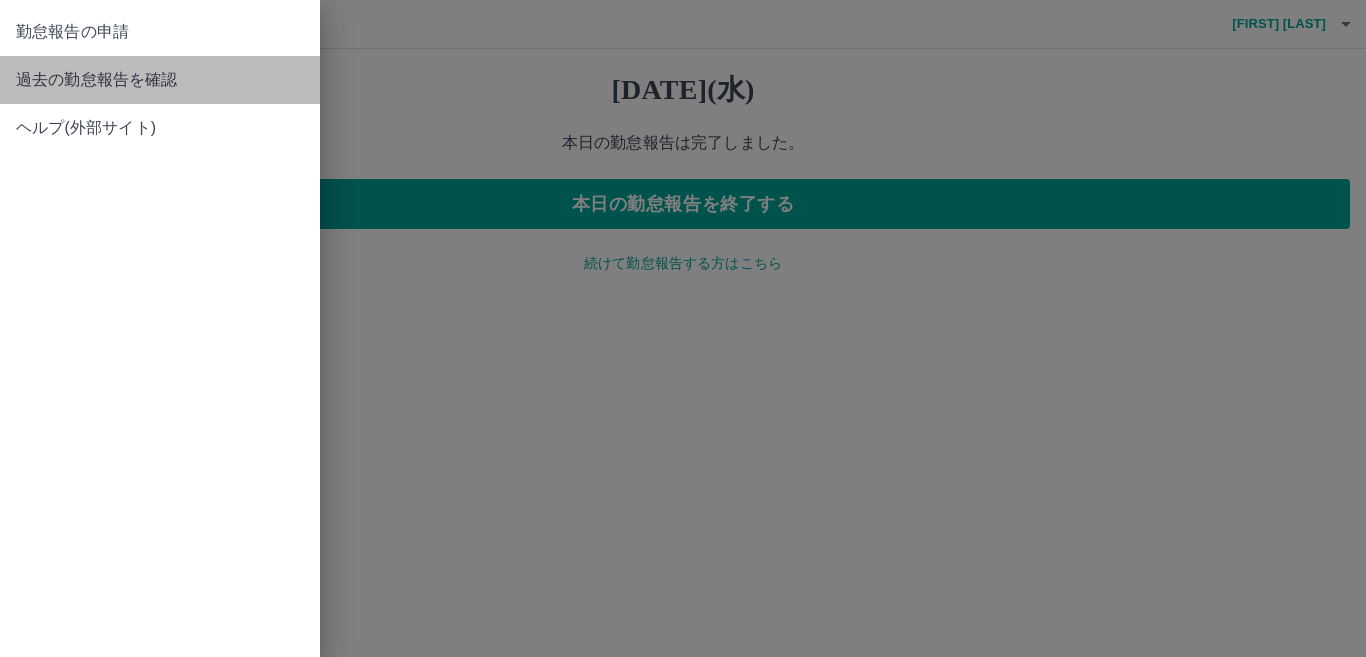 click on "過去の勤怠報告を確認" at bounding box center [160, 32] 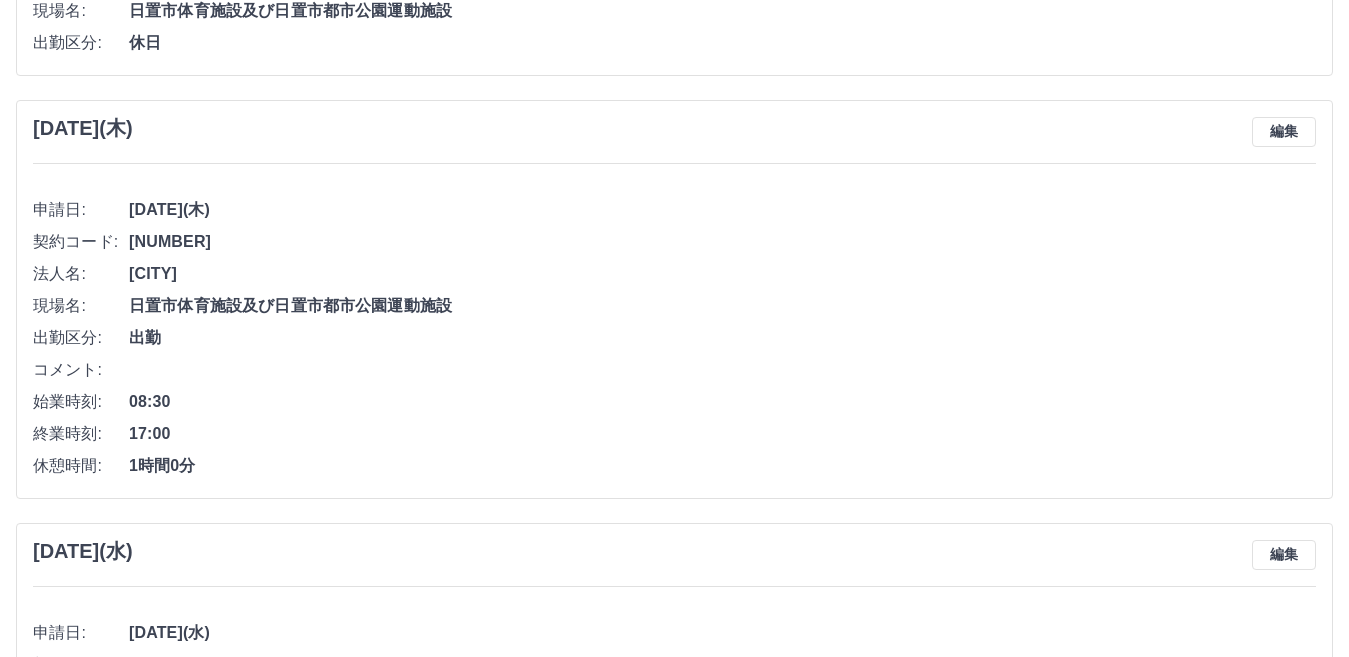 scroll, scrollTop: 100, scrollLeft: 0, axis: vertical 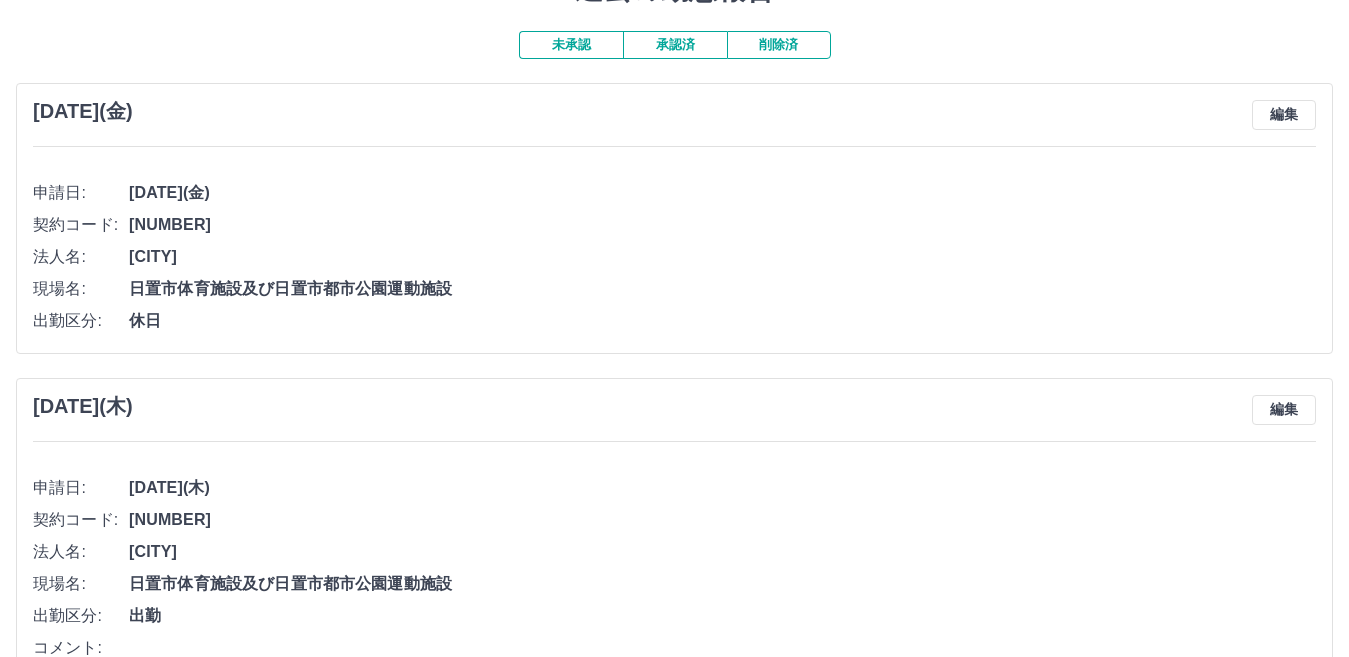 click on "承認済" at bounding box center (675, 45) 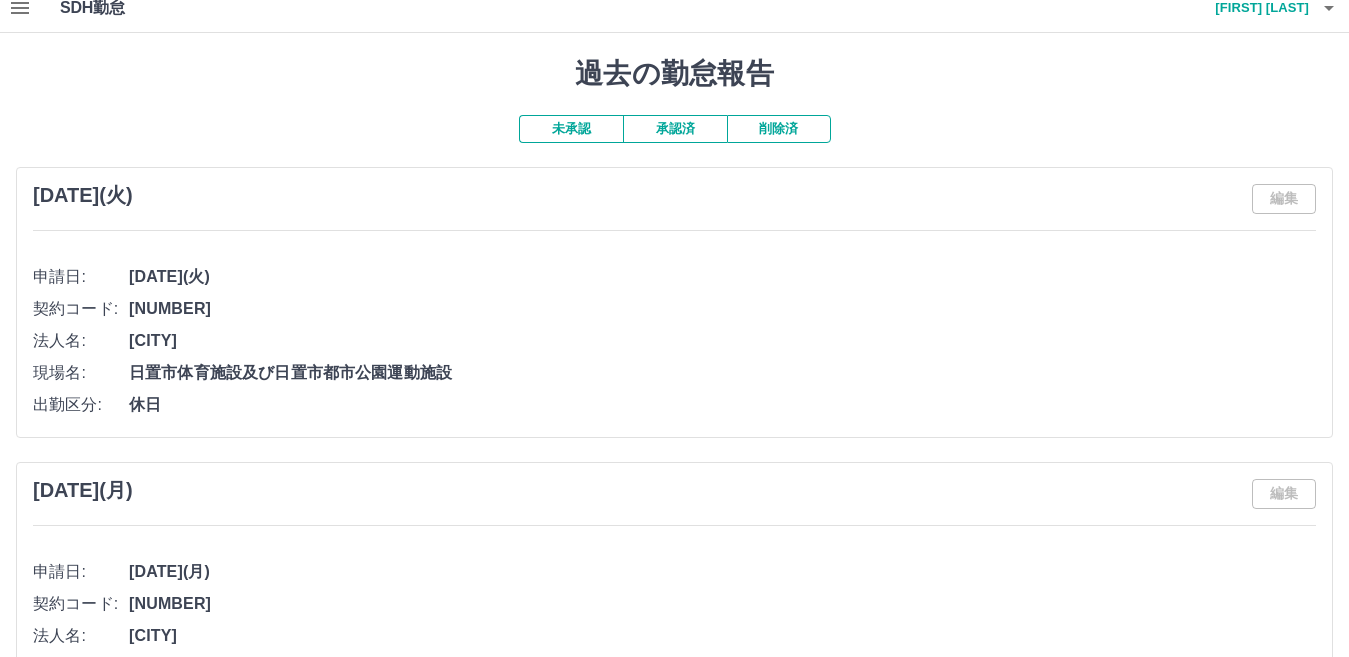 scroll, scrollTop: 0, scrollLeft: 0, axis: both 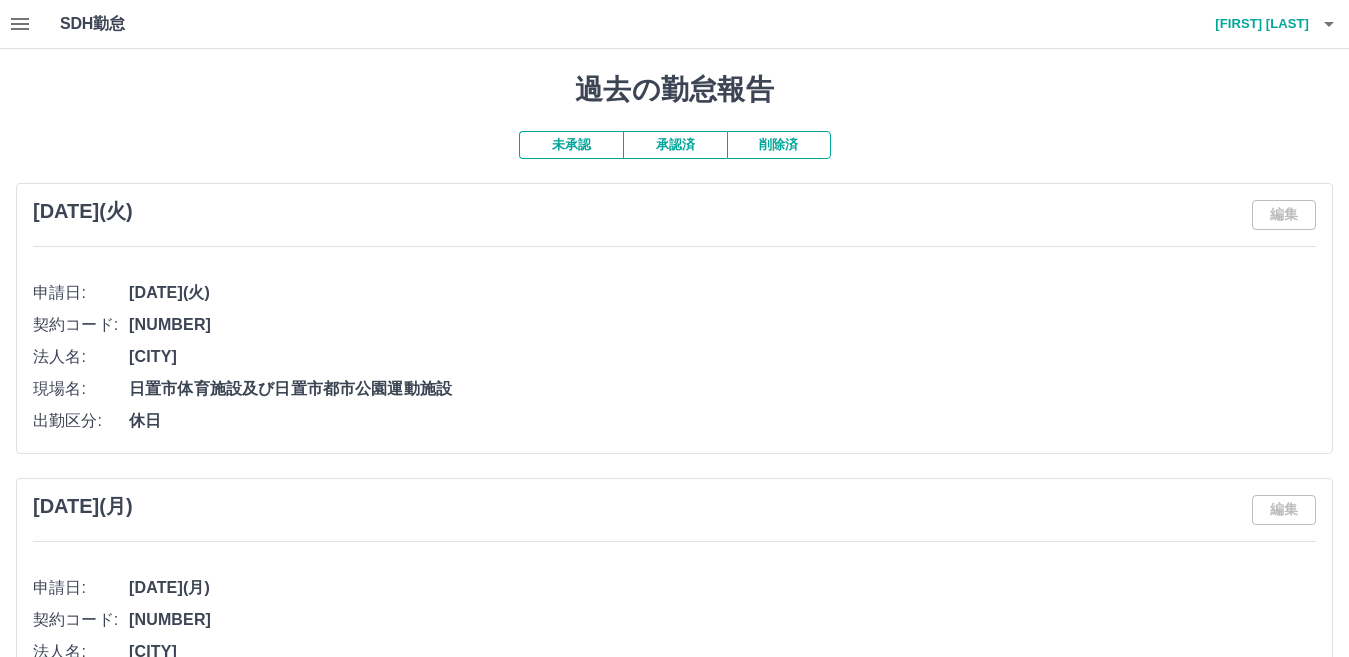 click on "未承認" at bounding box center (571, 145) 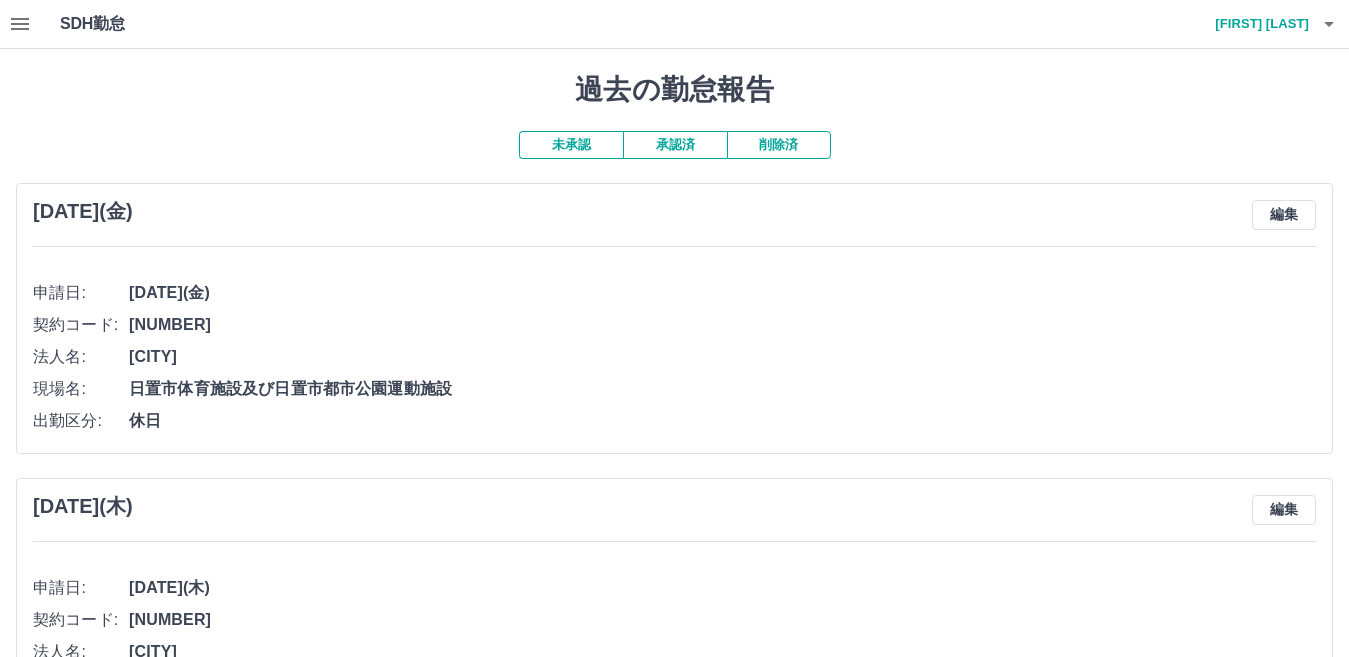 click on "未承認" at bounding box center (571, 145) 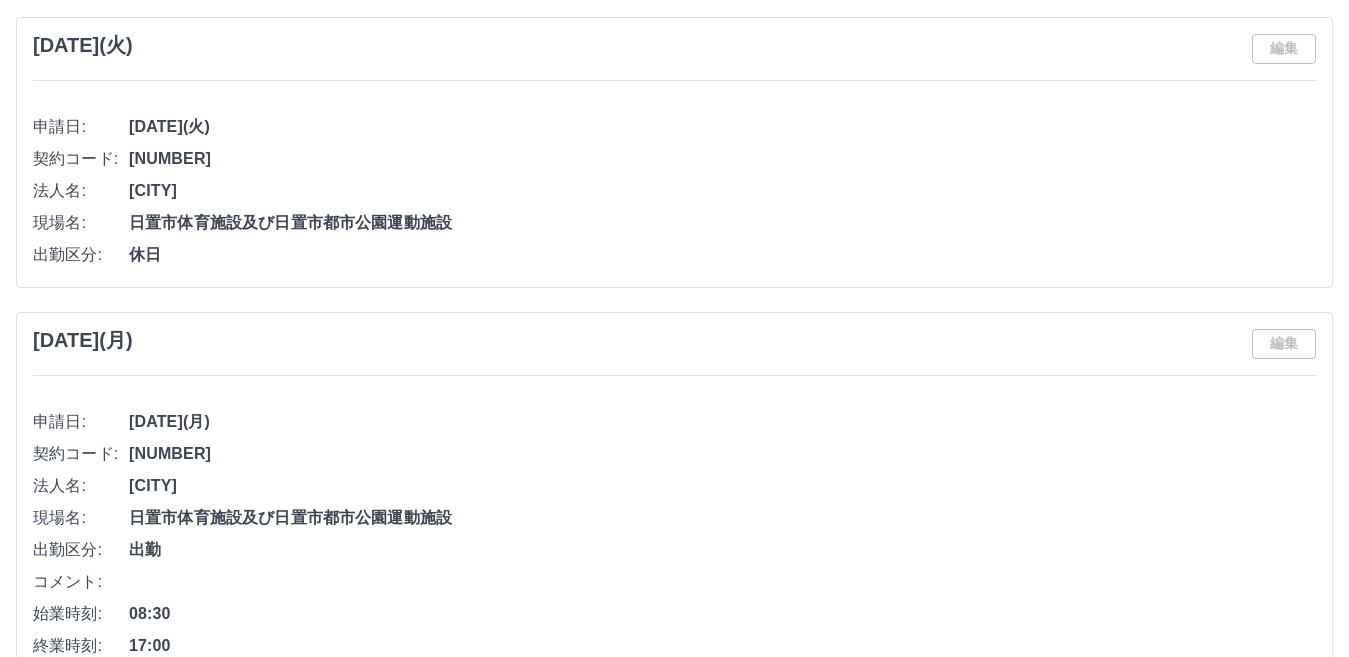 scroll, scrollTop: 0, scrollLeft: 0, axis: both 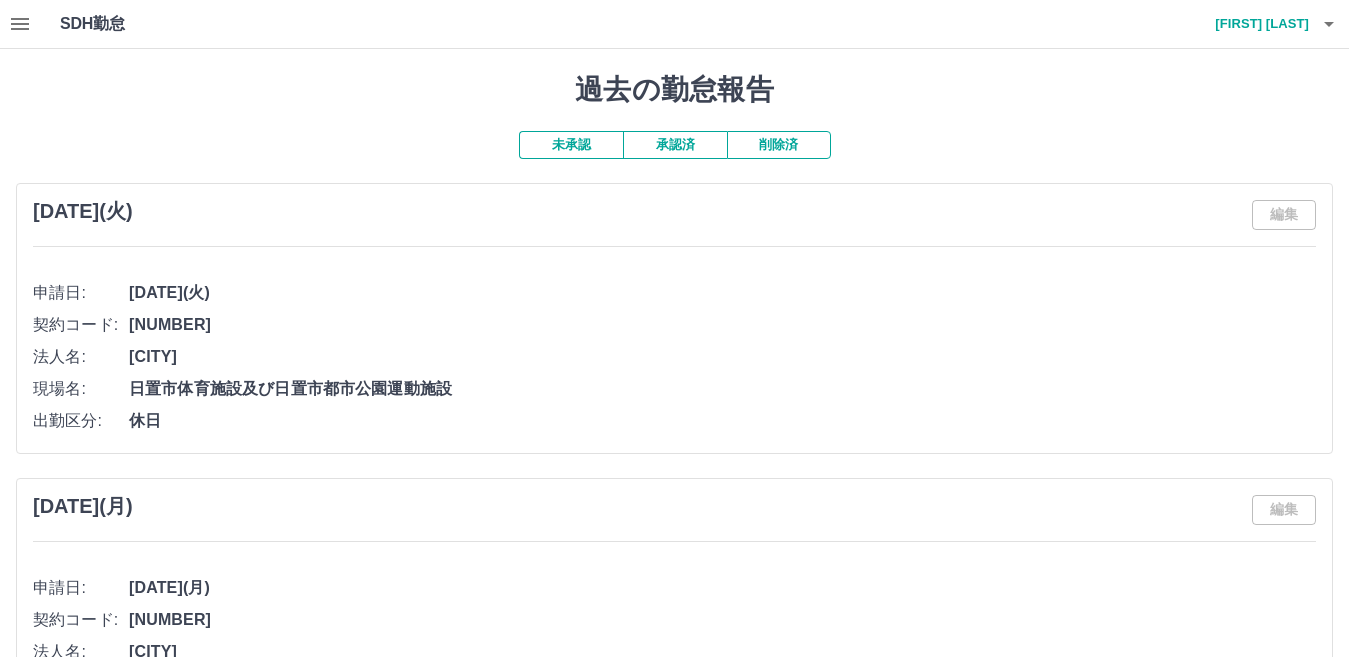 click on "未承認" at bounding box center [571, 145] 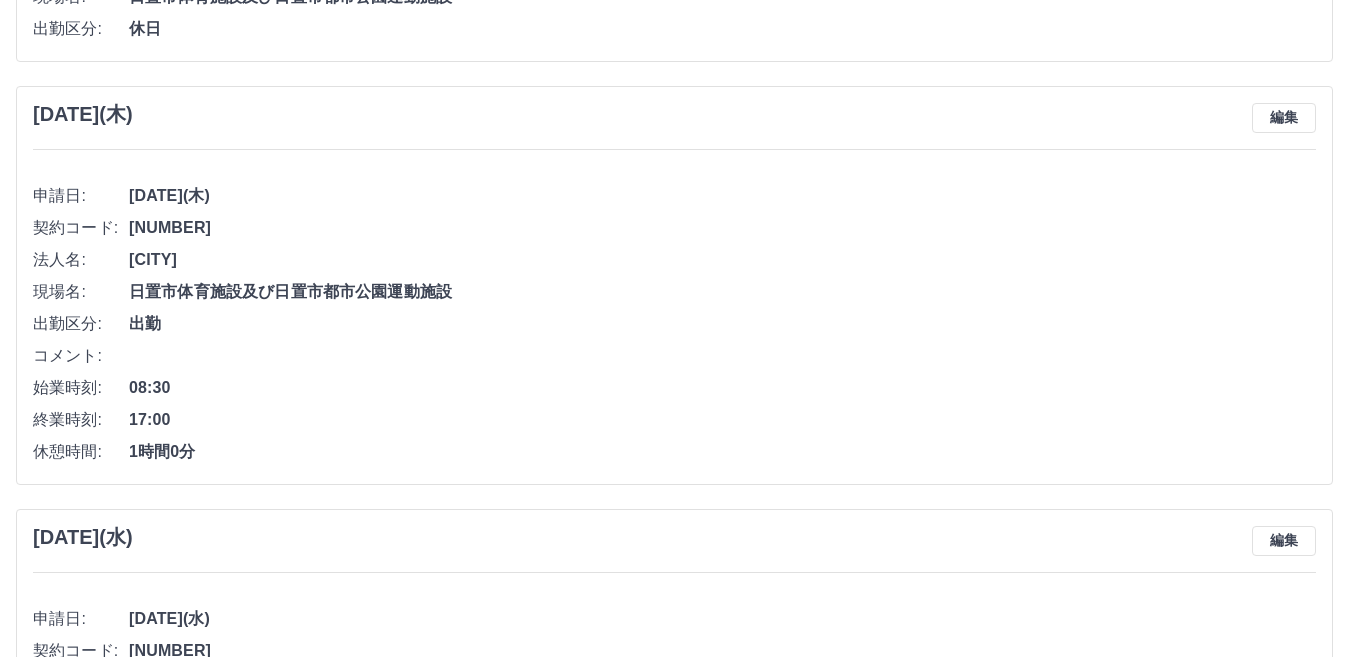 scroll, scrollTop: 200, scrollLeft: 0, axis: vertical 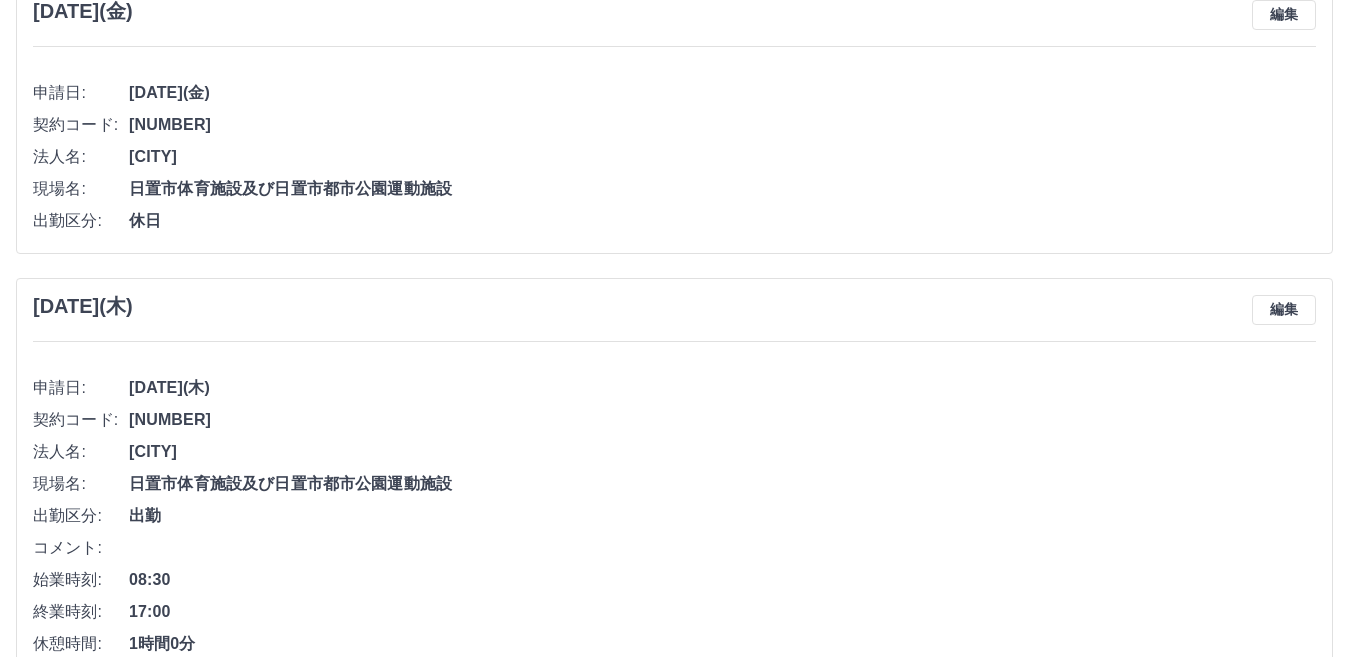 drag, startPoint x: 750, startPoint y: 138, endPoint x: 727, endPoint y: 148, distance: 25.079872 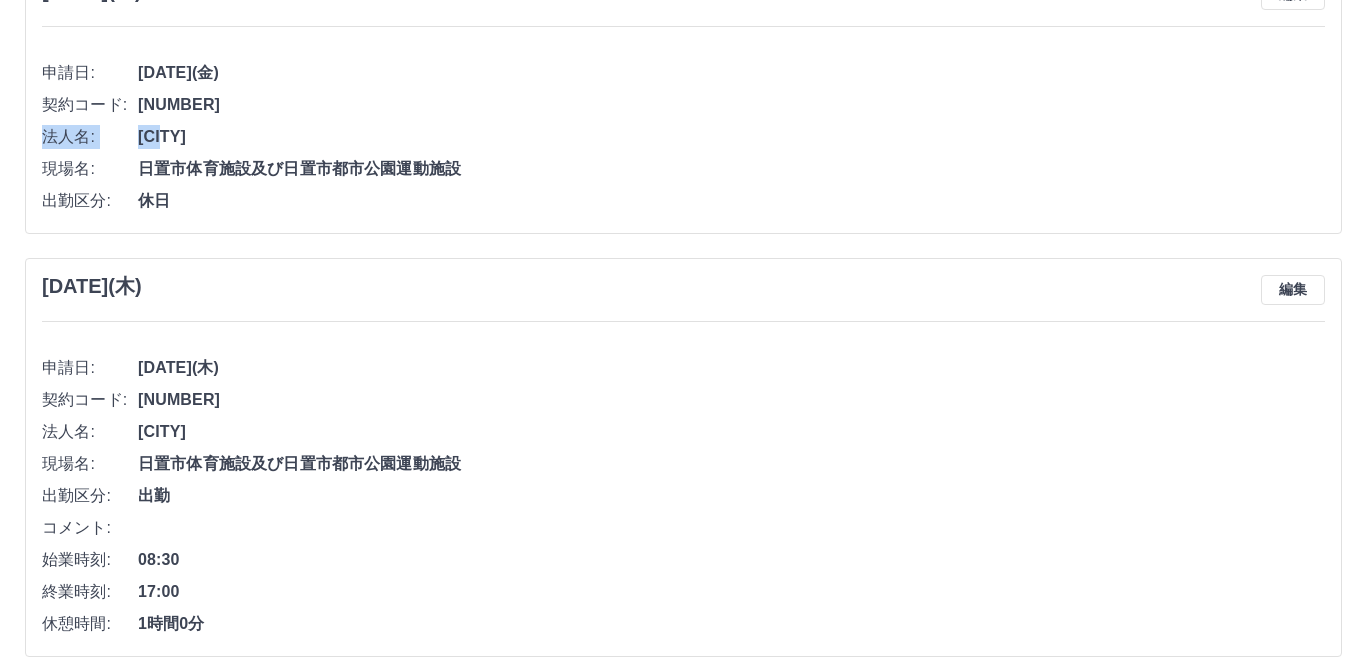 scroll, scrollTop: 0, scrollLeft: 0, axis: both 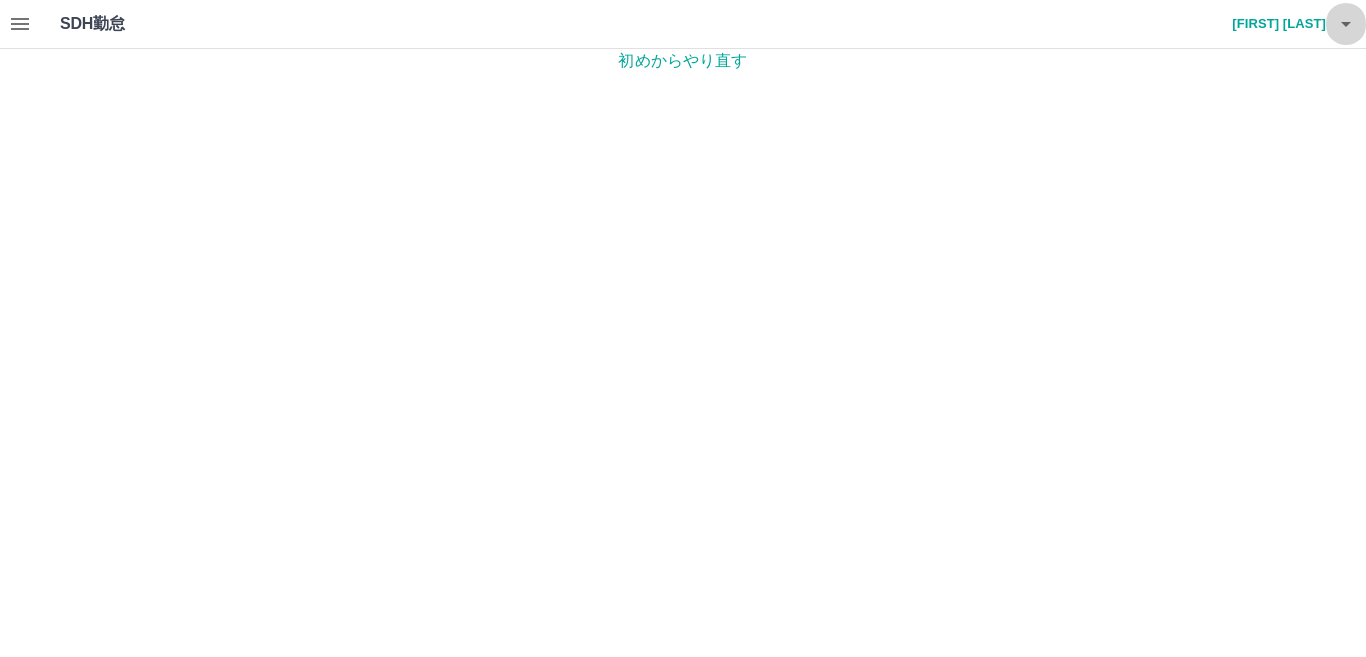 click at bounding box center (1346, 24) 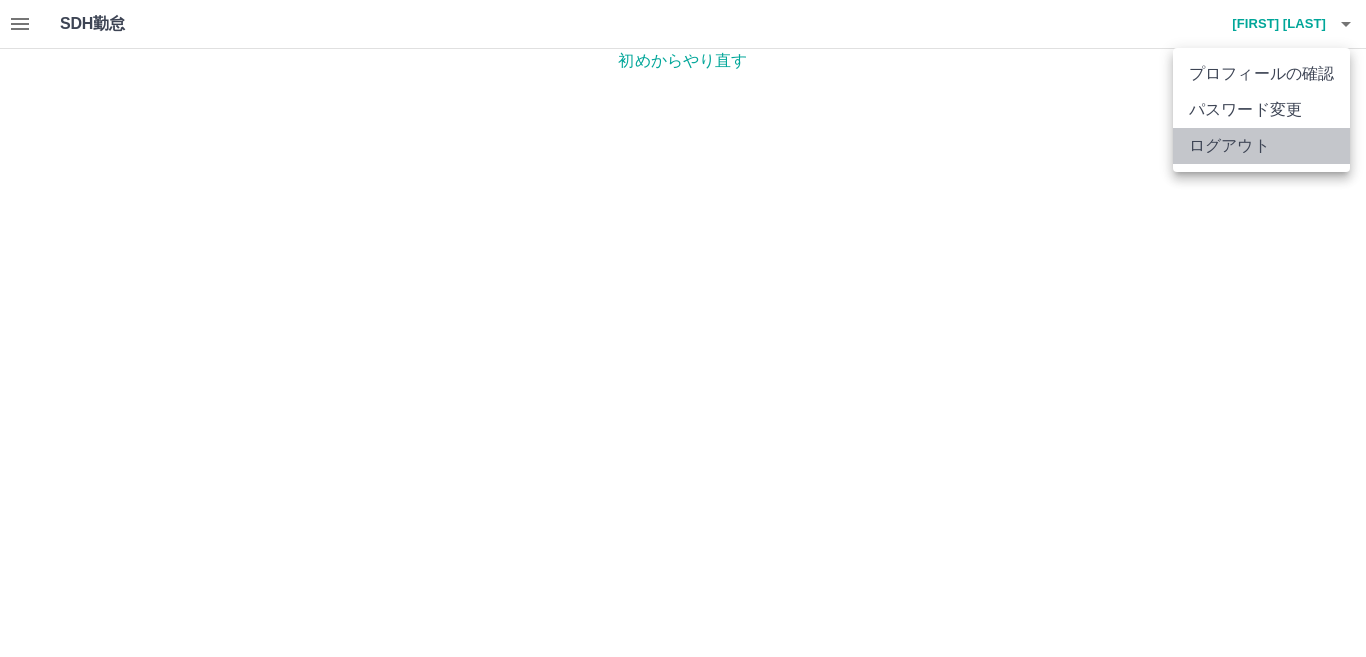click on "ログアウト" at bounding box center [1261, 146] 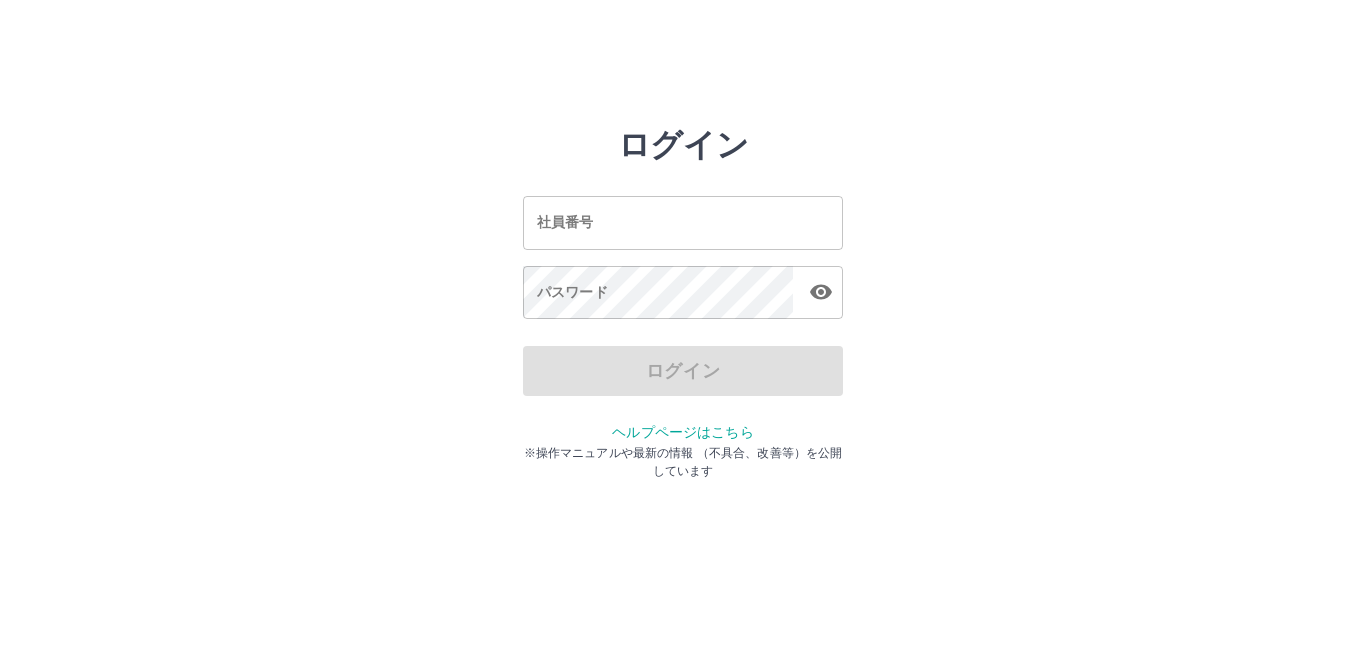 scroll, scrollTop: 0, scrollLeft: 0, axis: both 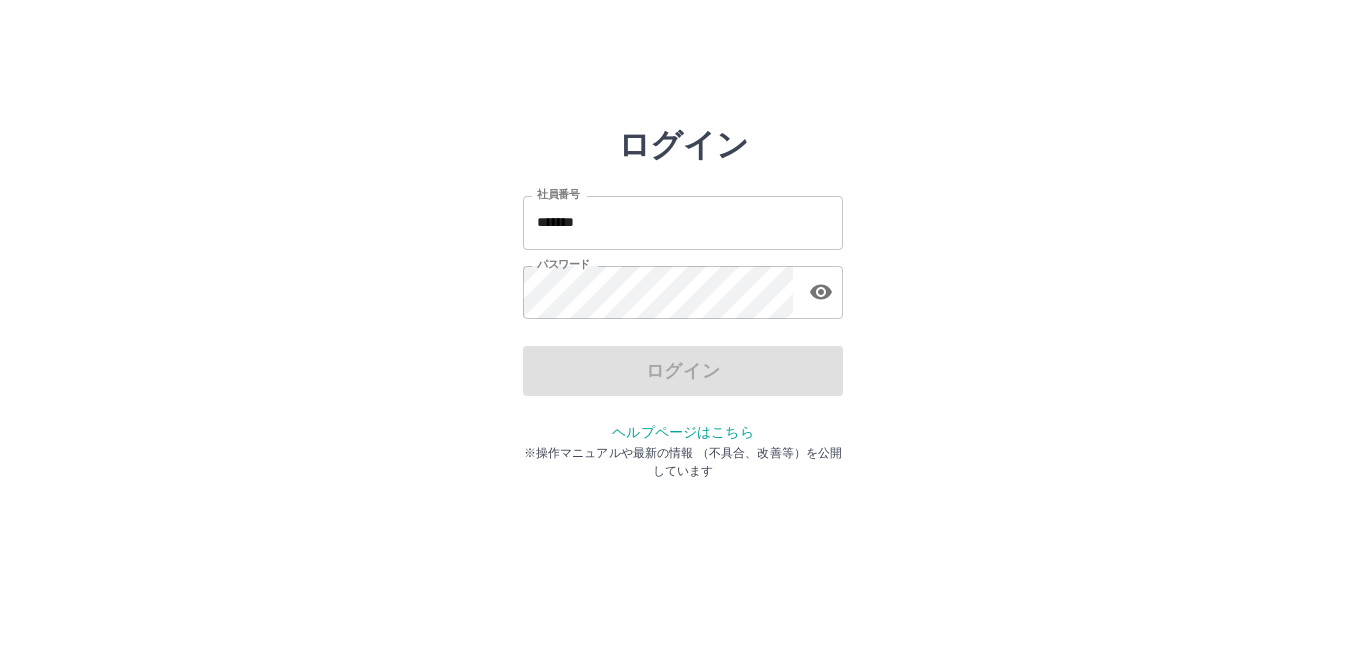 click on "*******" at bounding box center (683, 222) 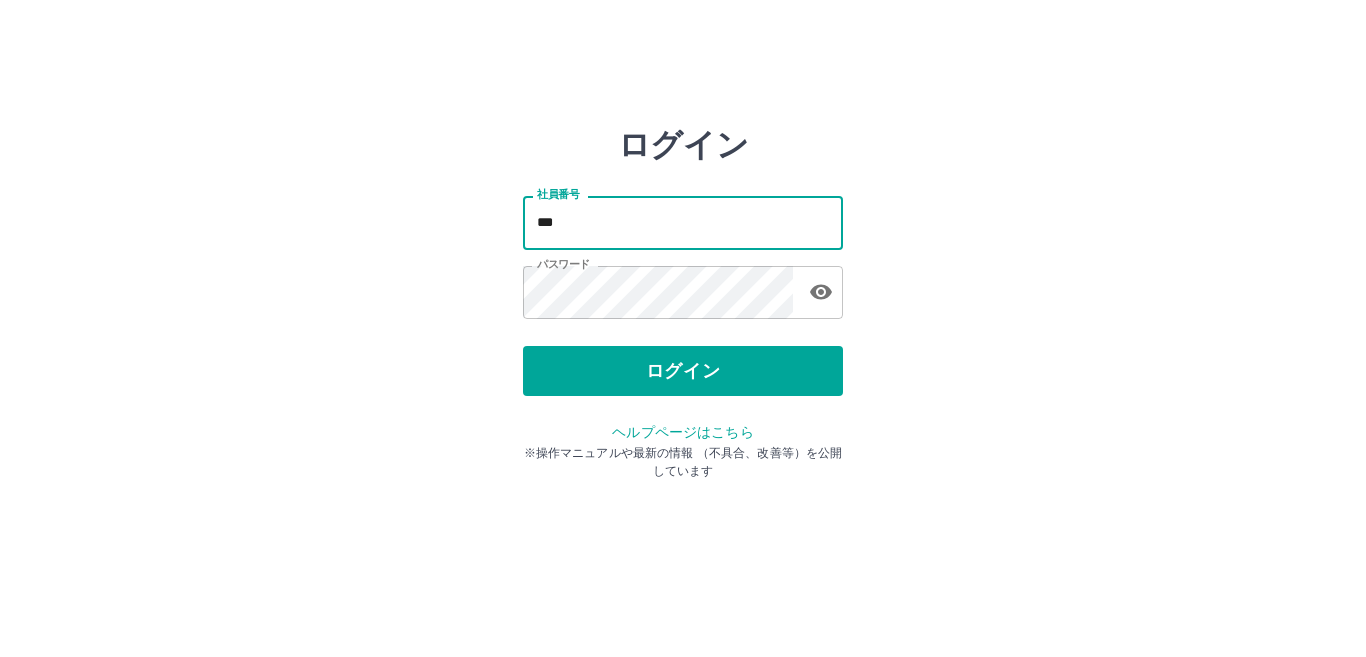 type on "*******" 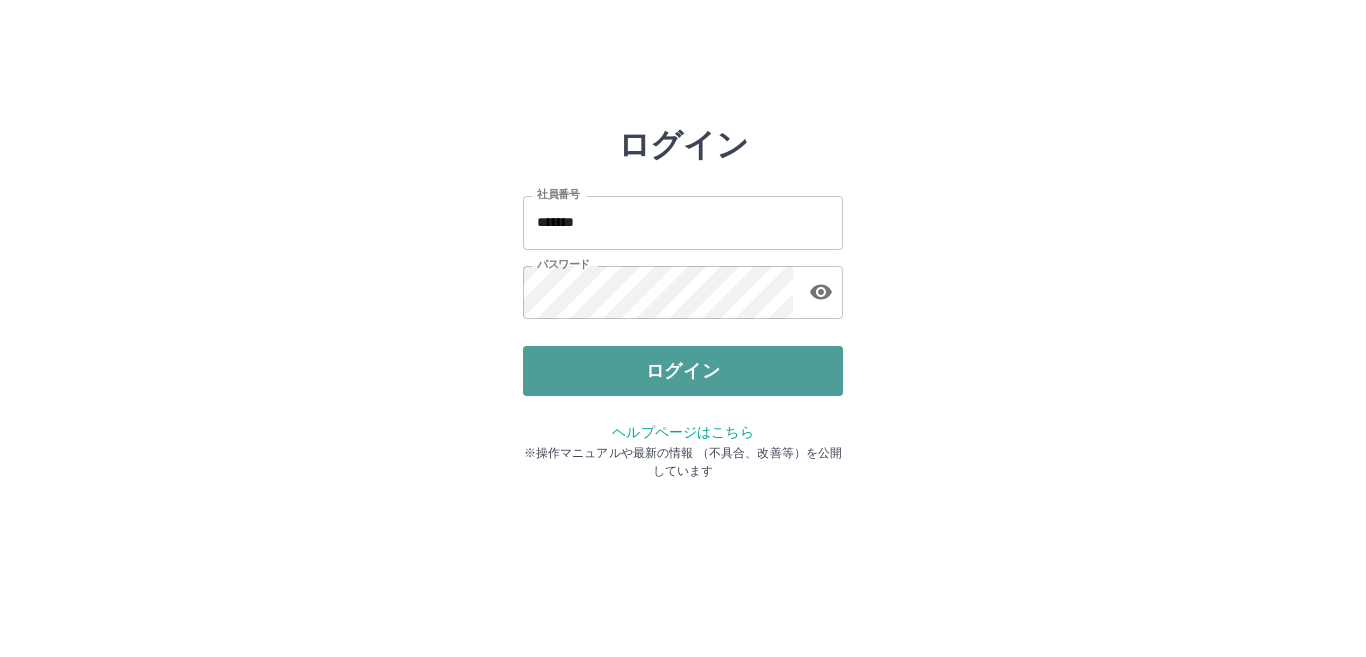 click on "ログイン" at bounding box center [683, 371] 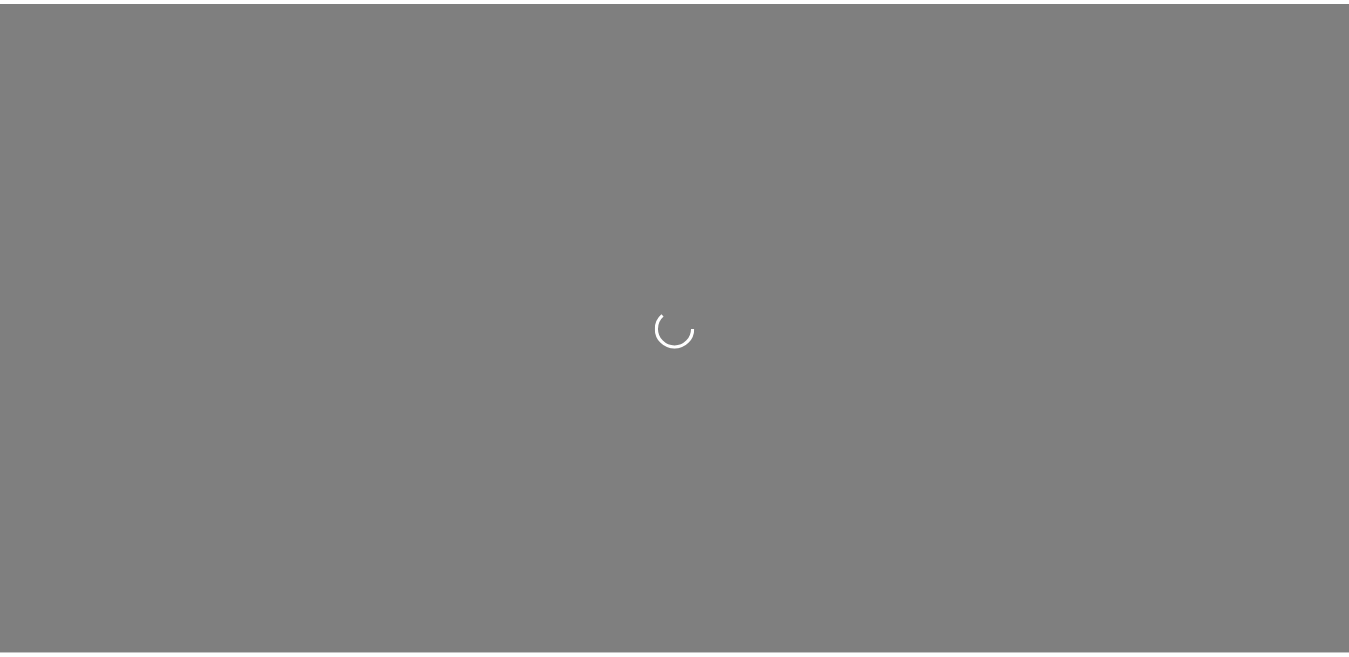 scroll, scrollTop: 0, scrollLeft: 0, axis: both 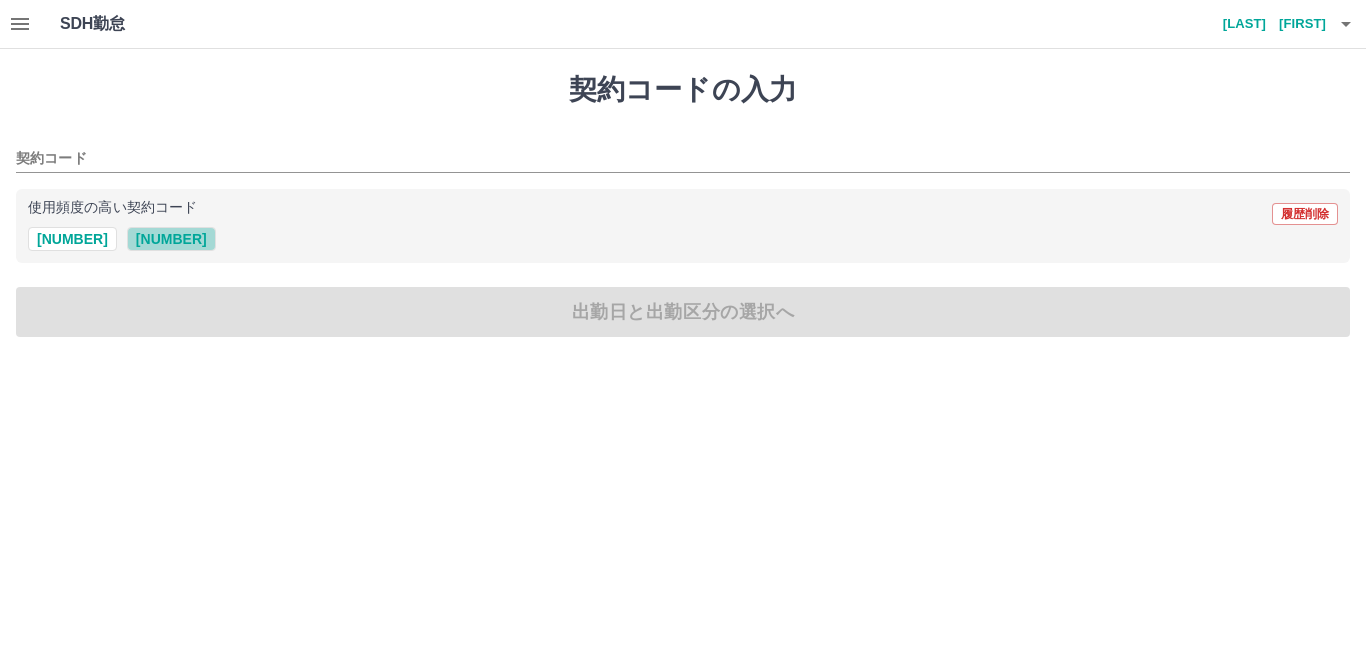 click on "42738001" at bounding box center (171, 239) 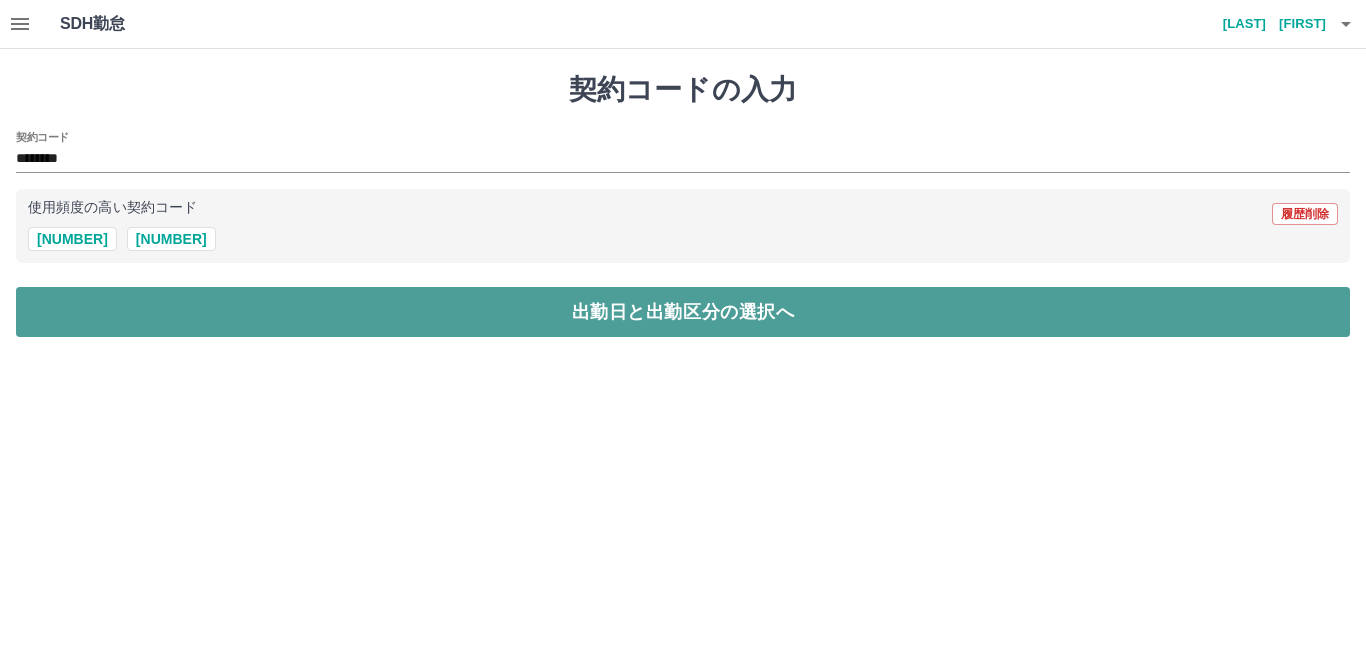 click on "出勤日と出勤区分の選択へ" at bounding box center [683, 312] 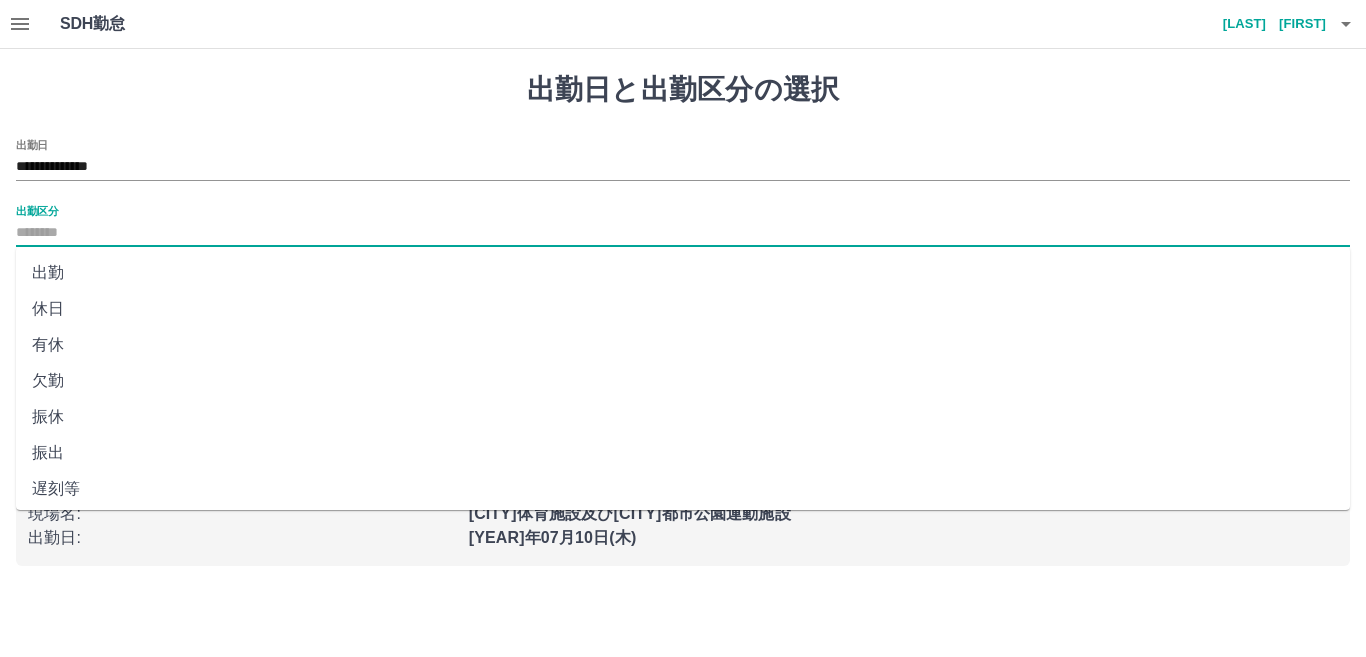 click on "出勤区分" at bounding box center [683, 233] 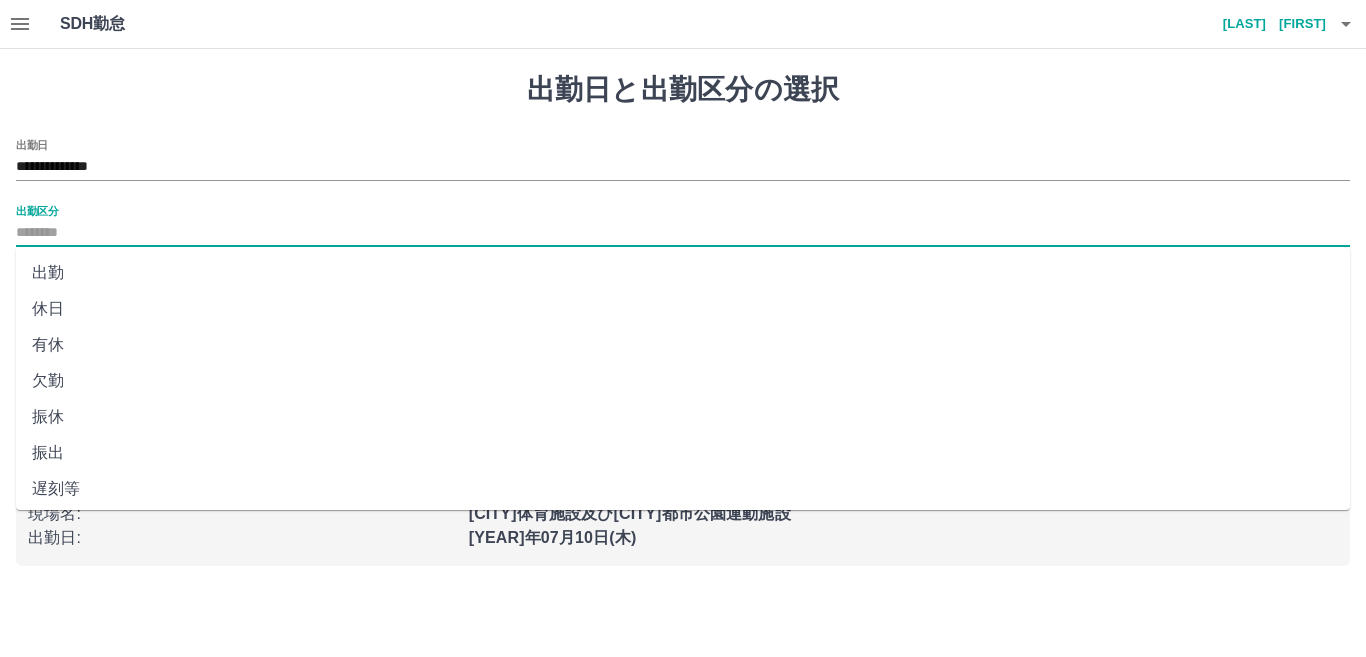 click on "出勤" at bounding box center (683, 273) 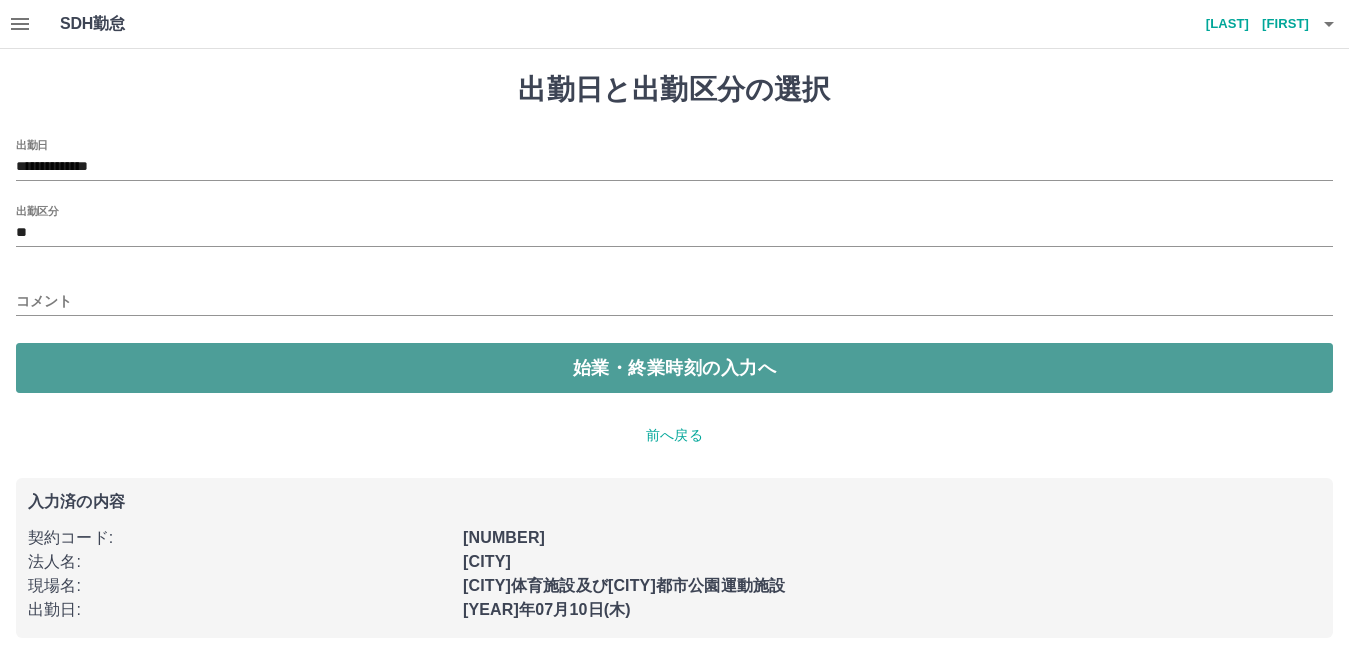 click on "始業・終業時刻の入力へ" at bounding box center (674, 368) 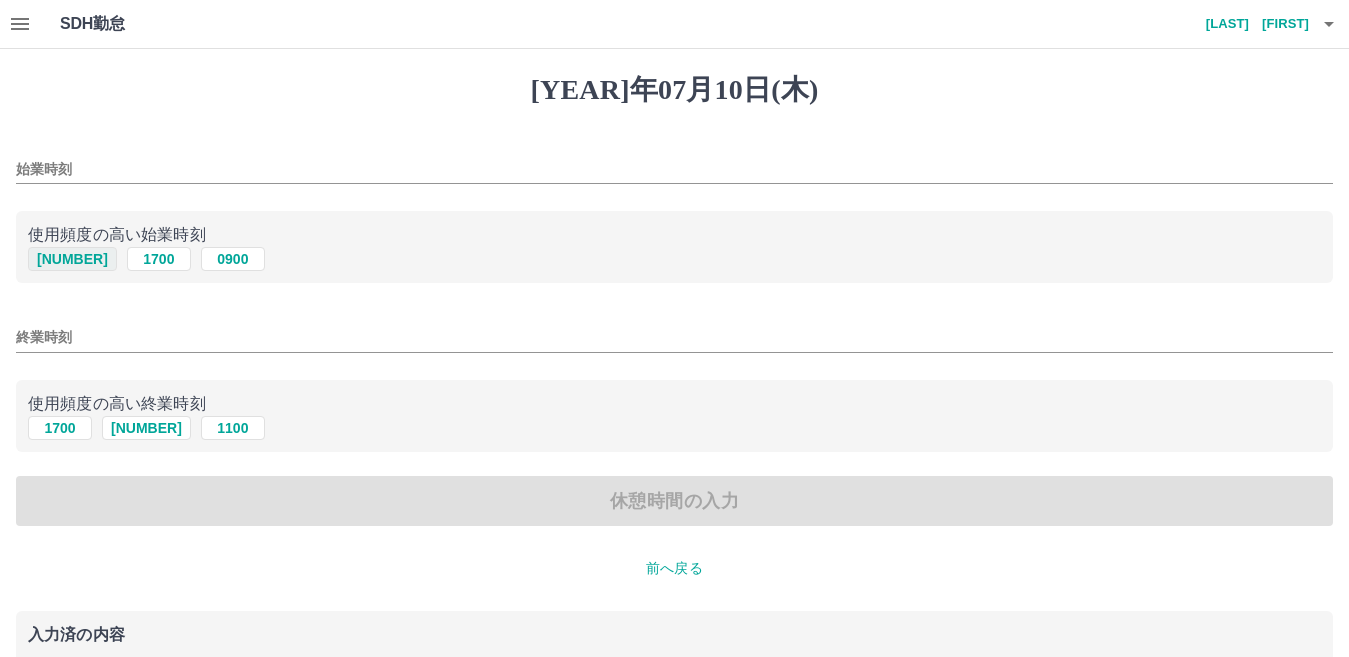 click on "0830" at bounding box center (72, 259) 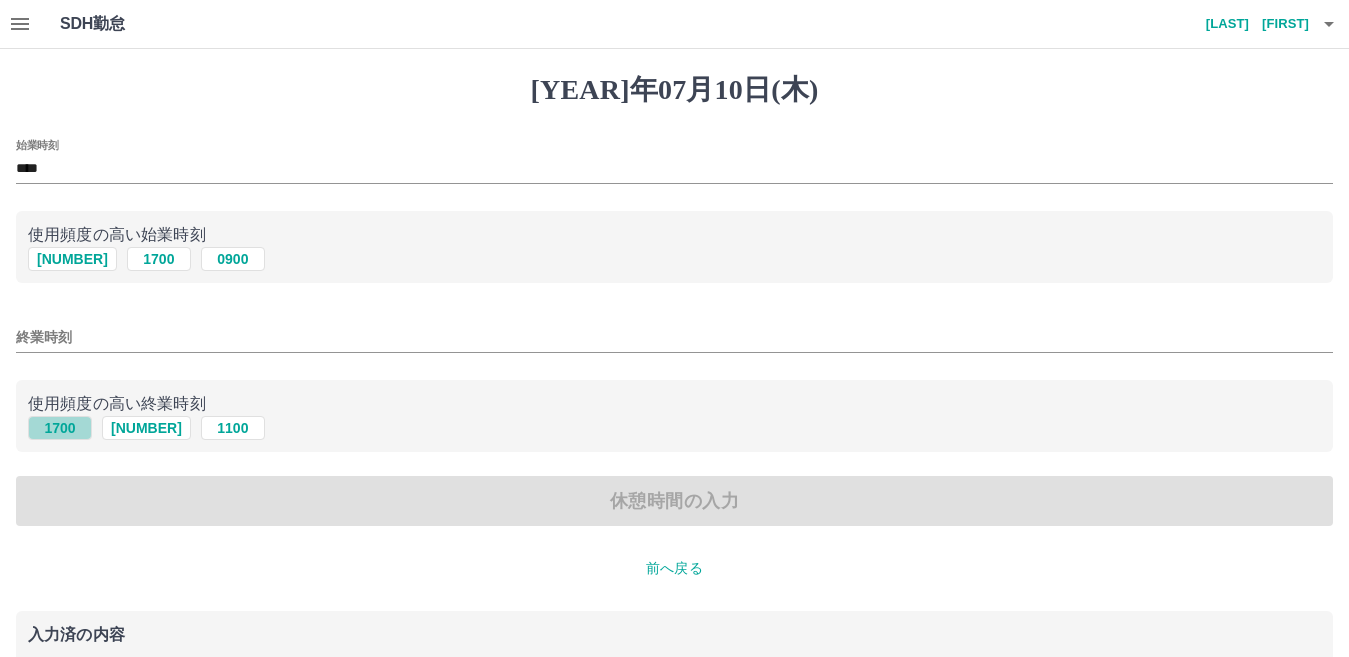 click on "1700" at bounding box center [72, 259] 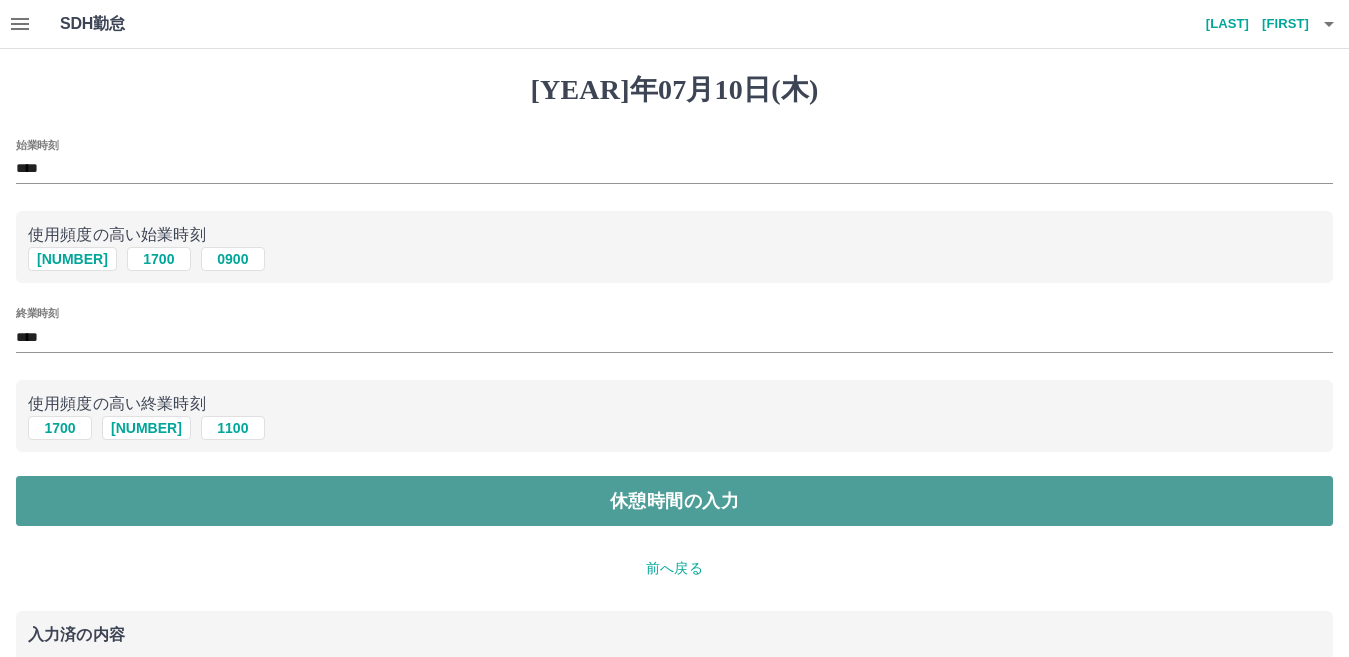click on "休憩時間の入力" at bounding box center [674, 501] 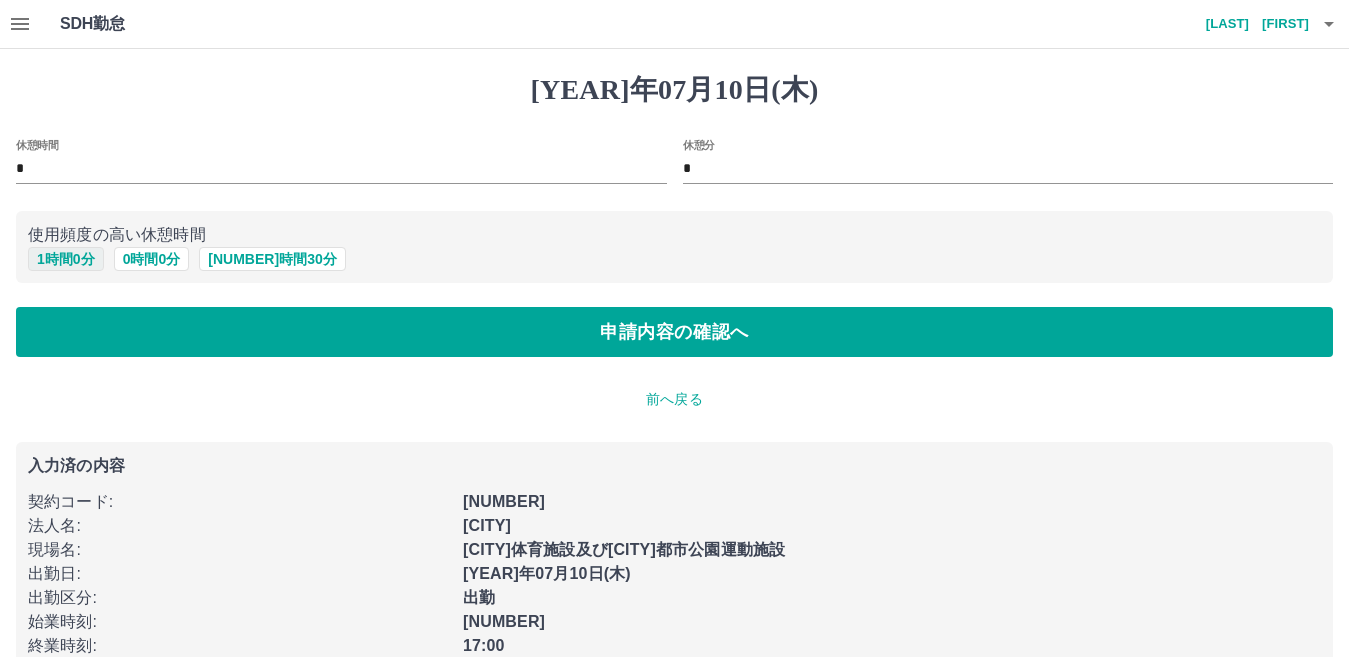click on "1 時間 0 分" at bounding box center [66, 259] 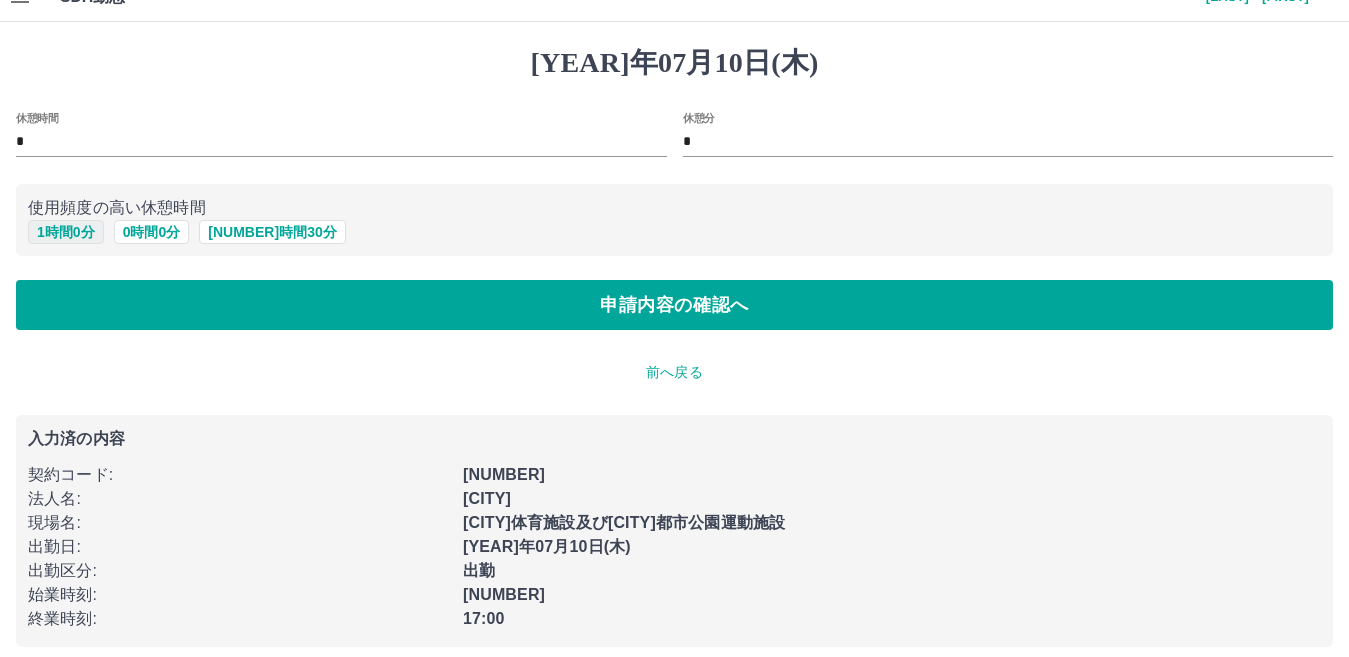 scroll, scrollTop: 42, scrollLeft: 0, axis: vertical 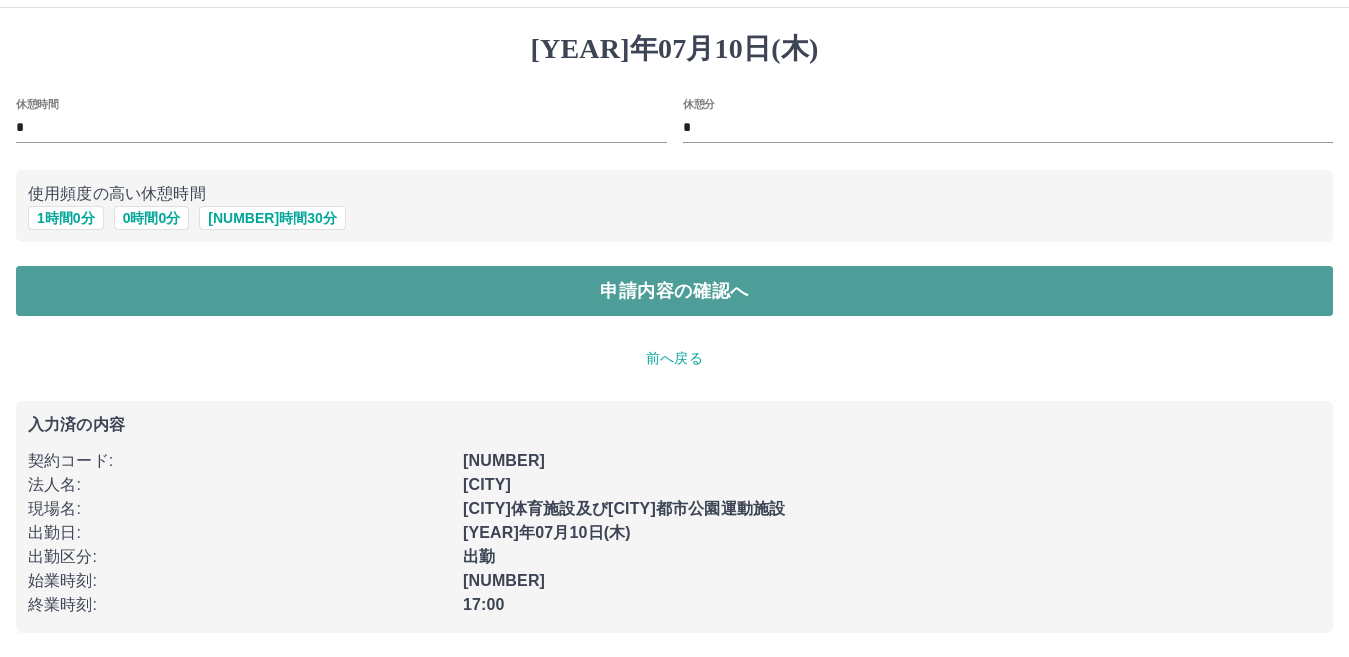 click on "申請内容の確認へ" at bounding box center [674, 291] 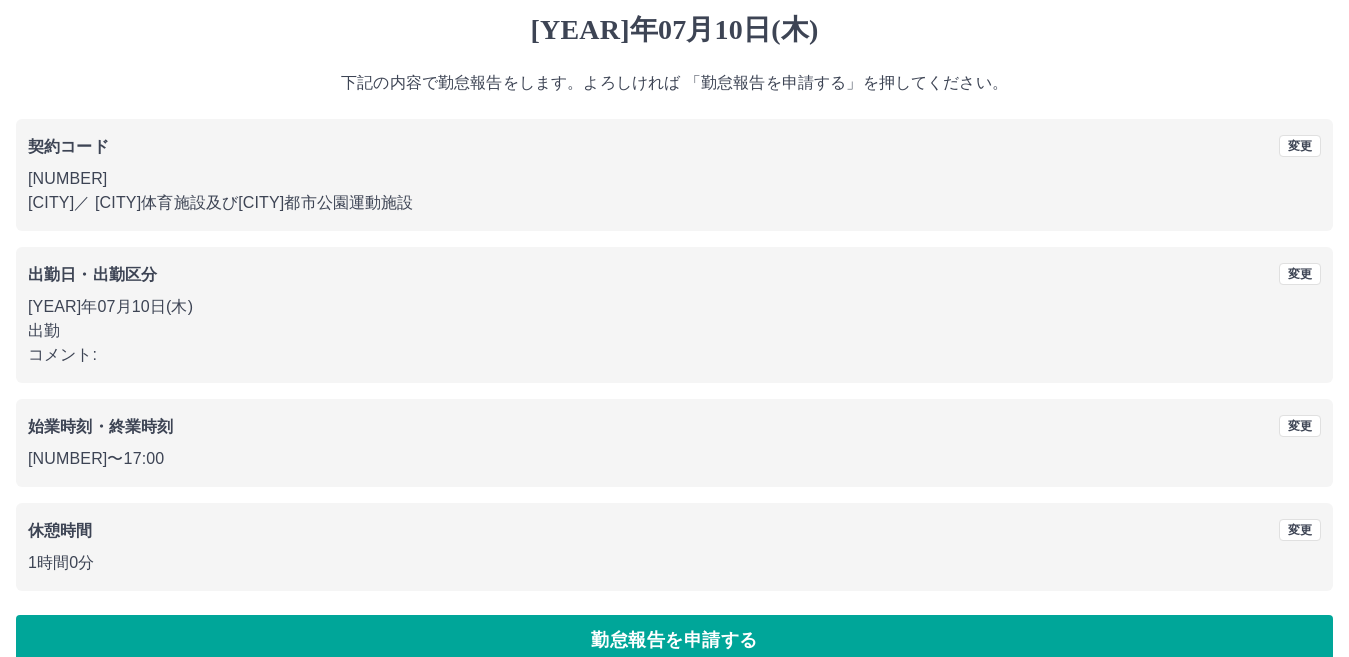 scroll, scrollTop: 92, scrollLeft: 0, axis: vertical 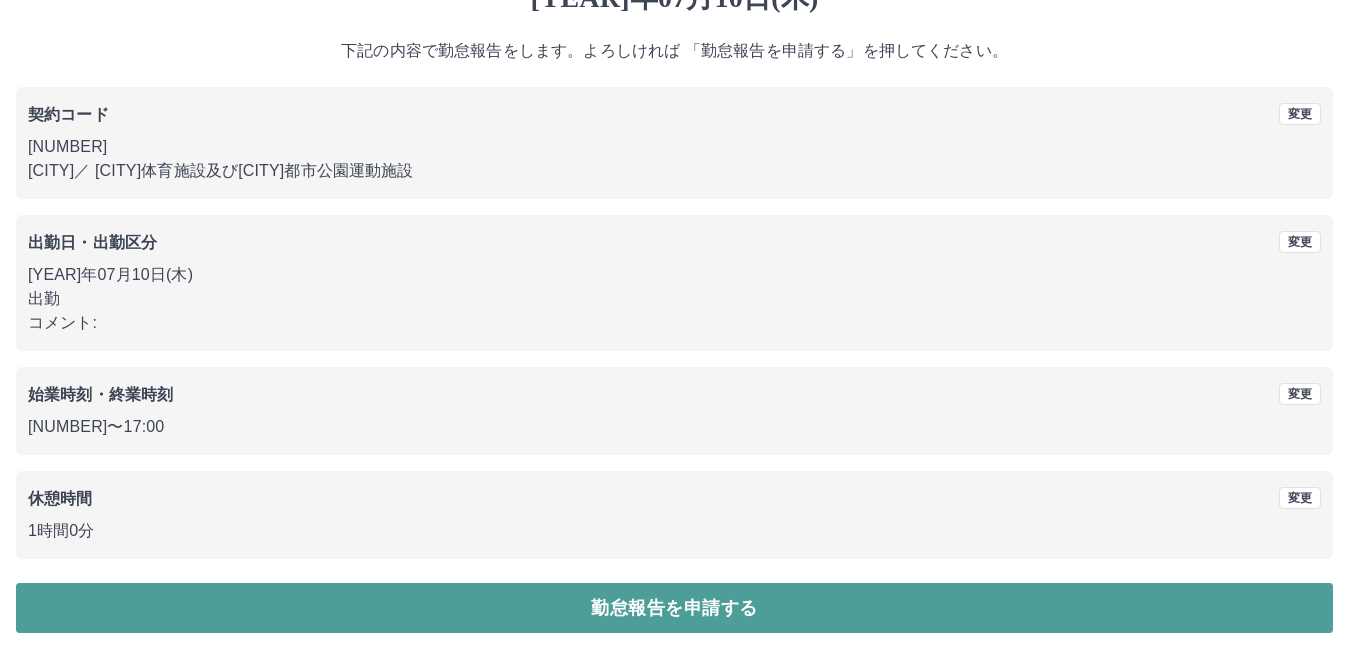 click on "勤怠報告を申請する" at bounding box center (674, 608) 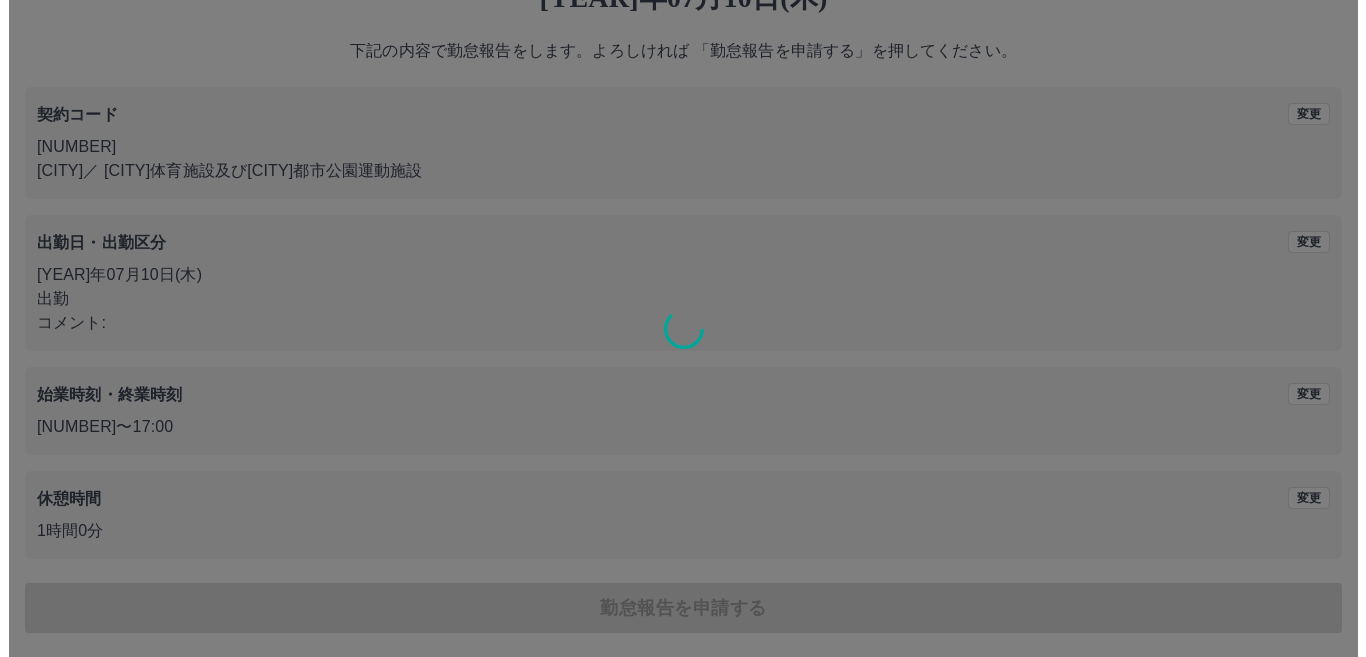 scroll, scrollTop: 0, scrollLeft: 0, axis: both 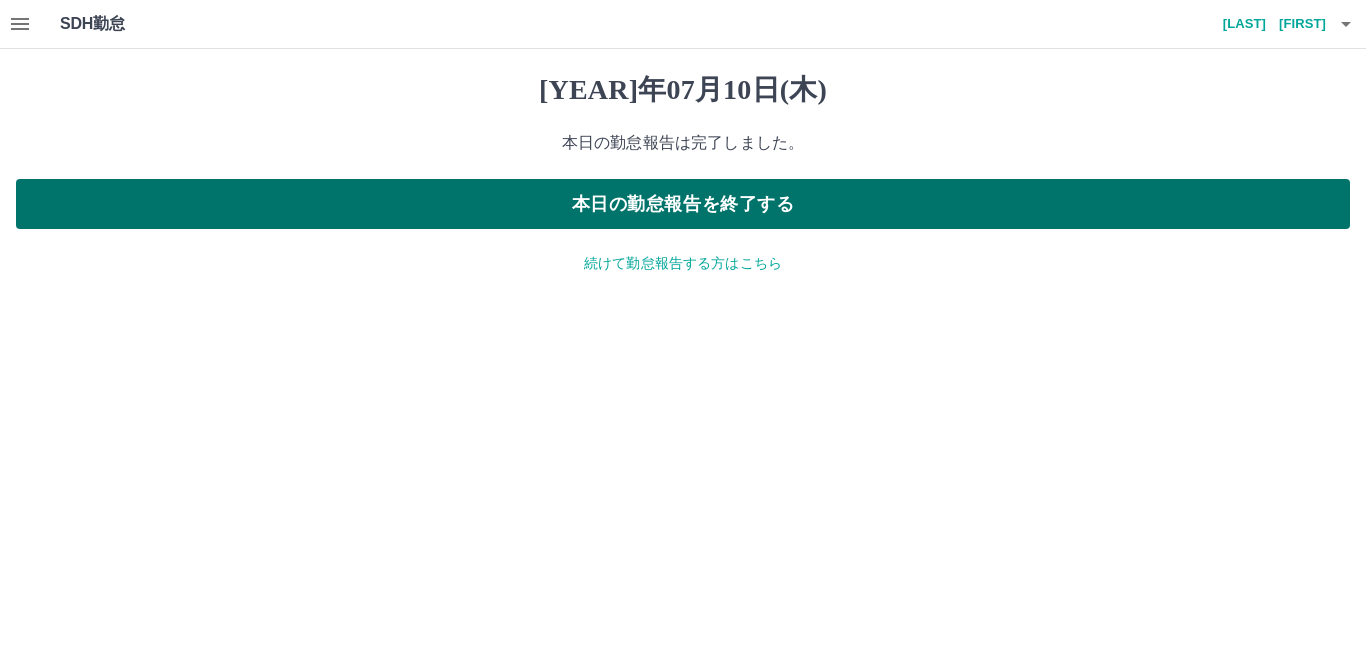 click on "本日の勤怠報告を終了する" at bounding box center (683, 204) 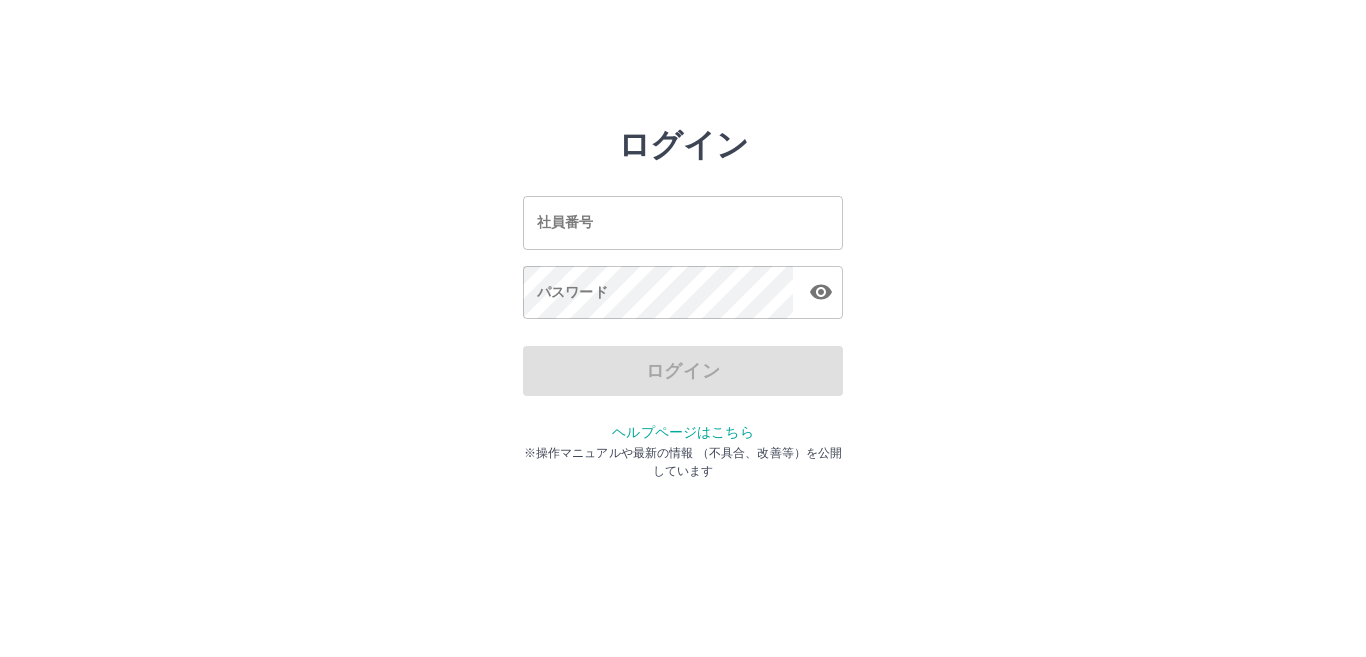 scroll, scrollTop: 0, scrollLeft: 0, axis: both 